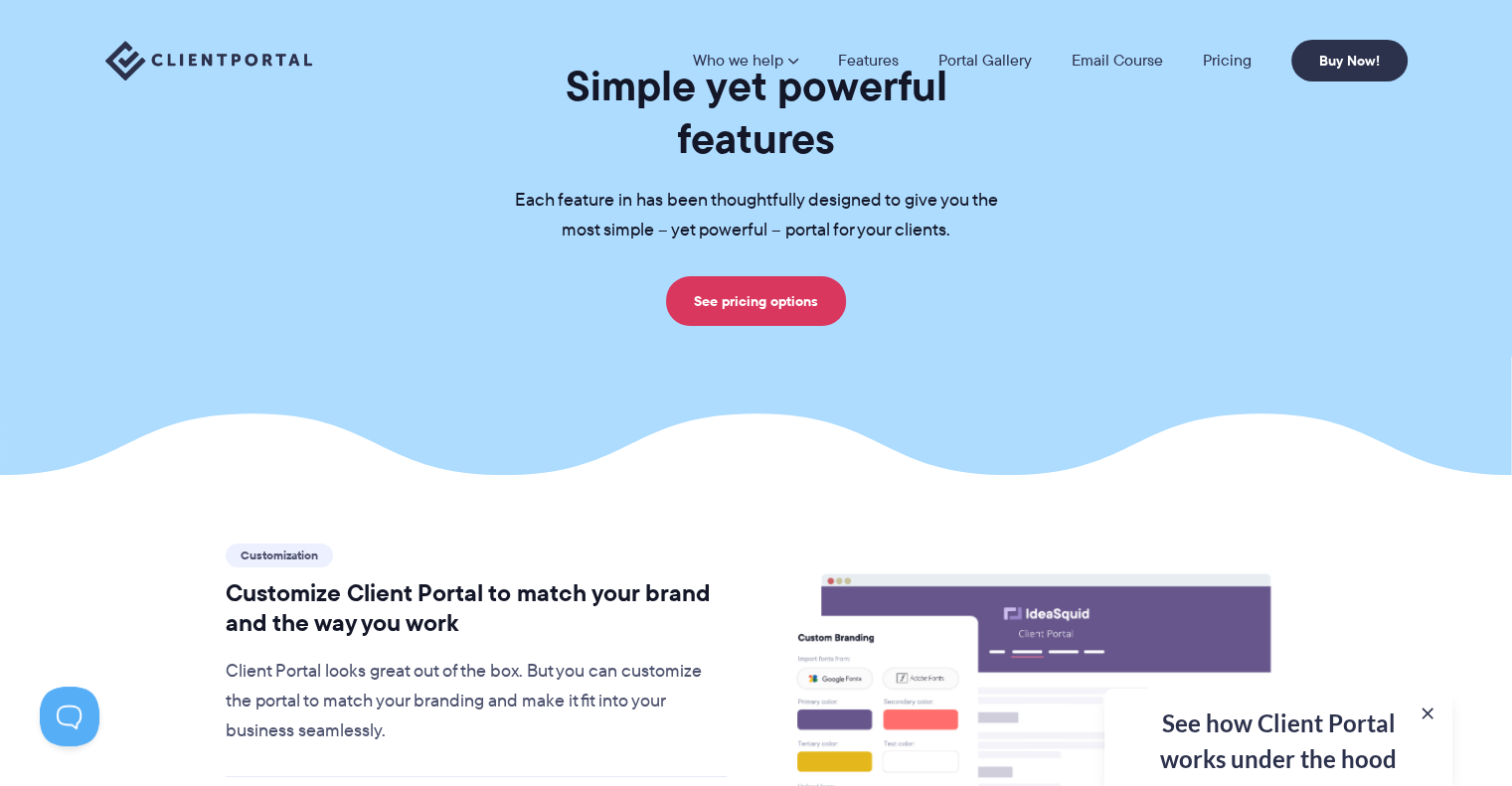 scroll, scrollTop: 0, scrollLeft: 0, axis: both 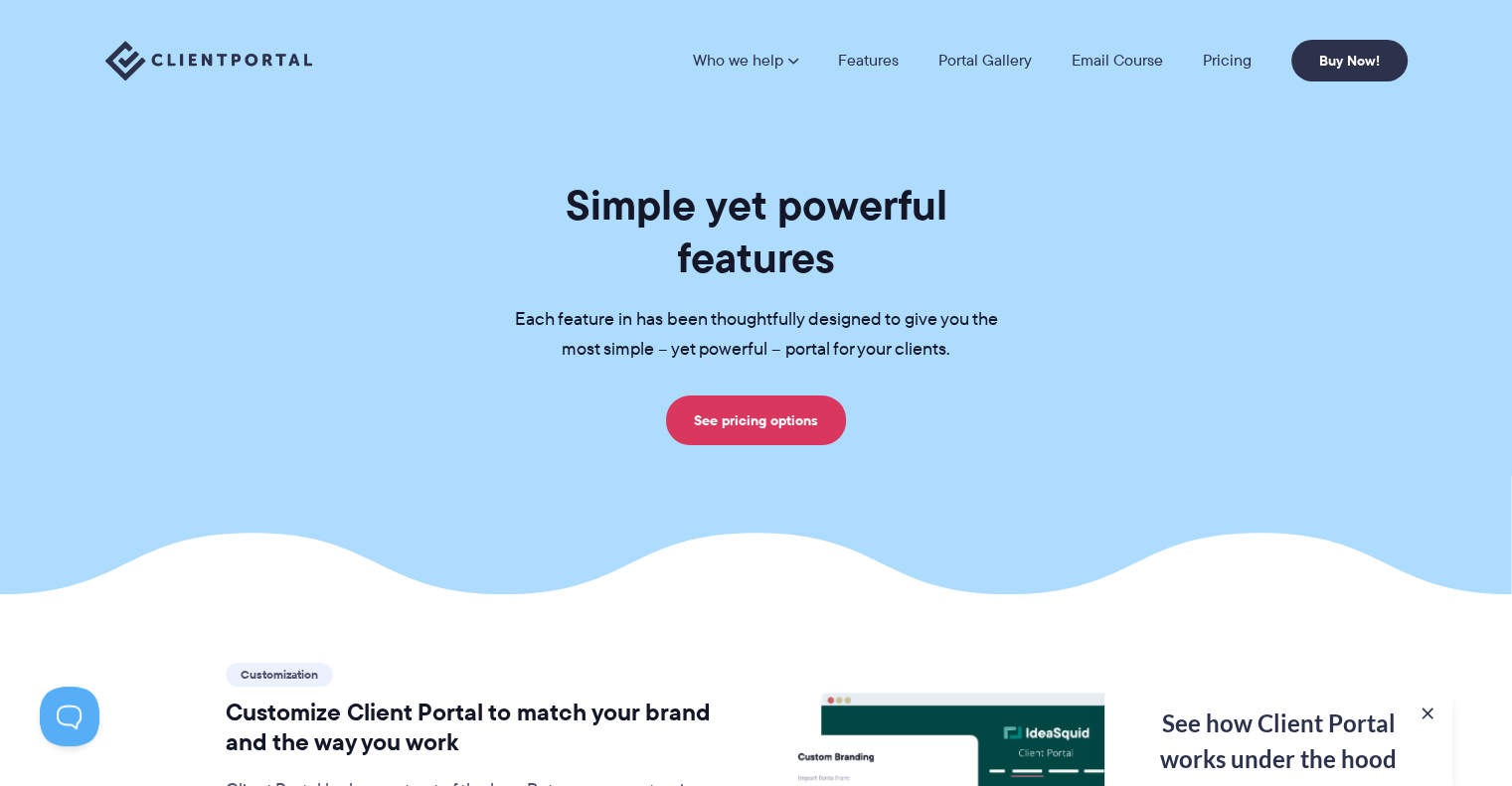 click on "Who we help         Who we help    View pricing                      Agencies   See how Client Portal can help give your agency the edge.                     Accountants   See how accountants and CPA’s use Client Portal to keep everything together.                     Schools   Client Portal helps schools give parents their own portal                     Coaches   From lifestyle coaching to business consulting, keep your clients on track.                      Law firms   Keep all your digital paperwork in one, easily accessible place in your law firm.            See all our use cases  →                 Features       Portal Gallery       Email Course       Pricing       Buy Now!" at bounding box center (1050, 61) 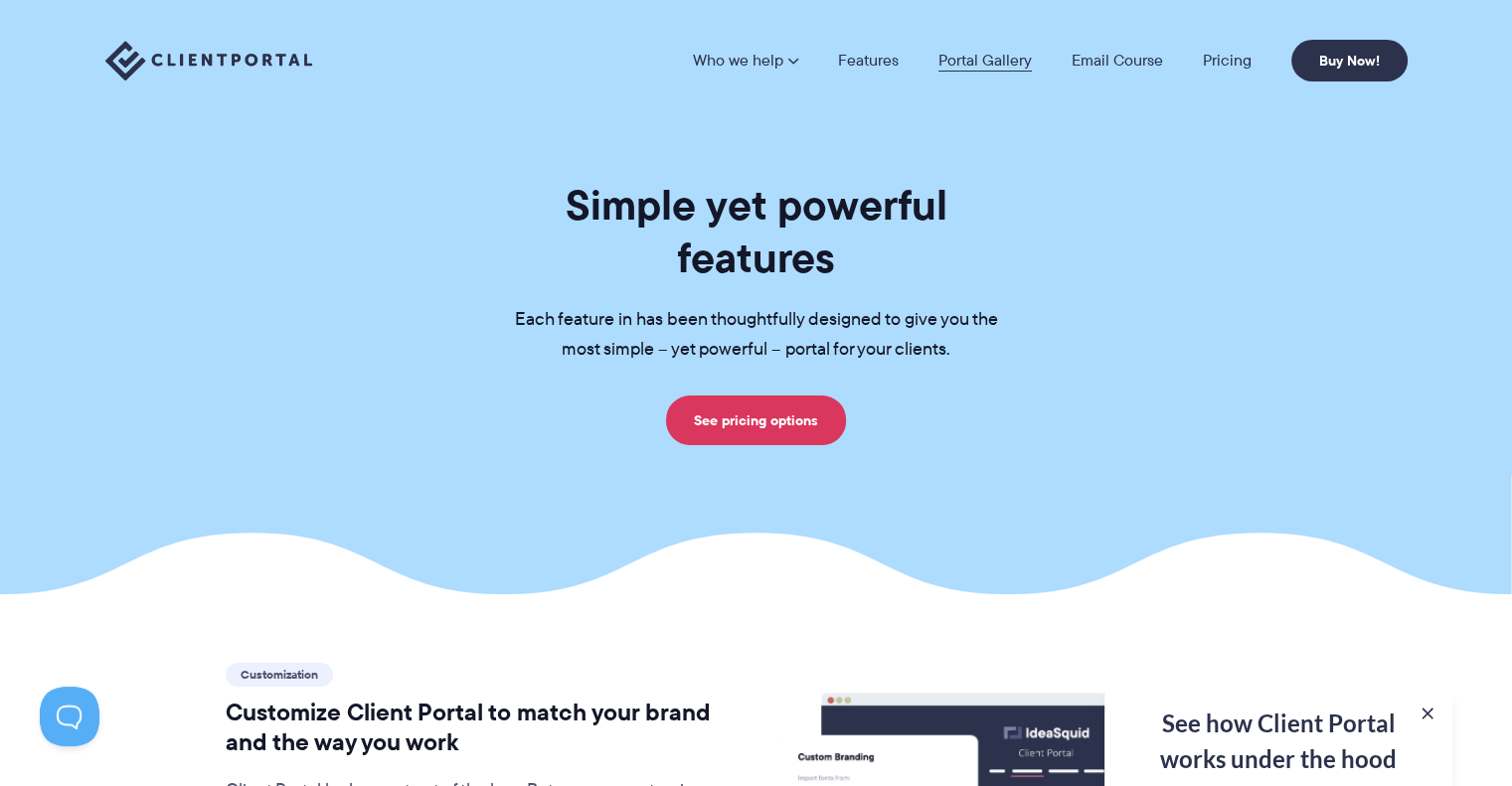 click on "Portal Gallery" at bounding box center [985, 61] 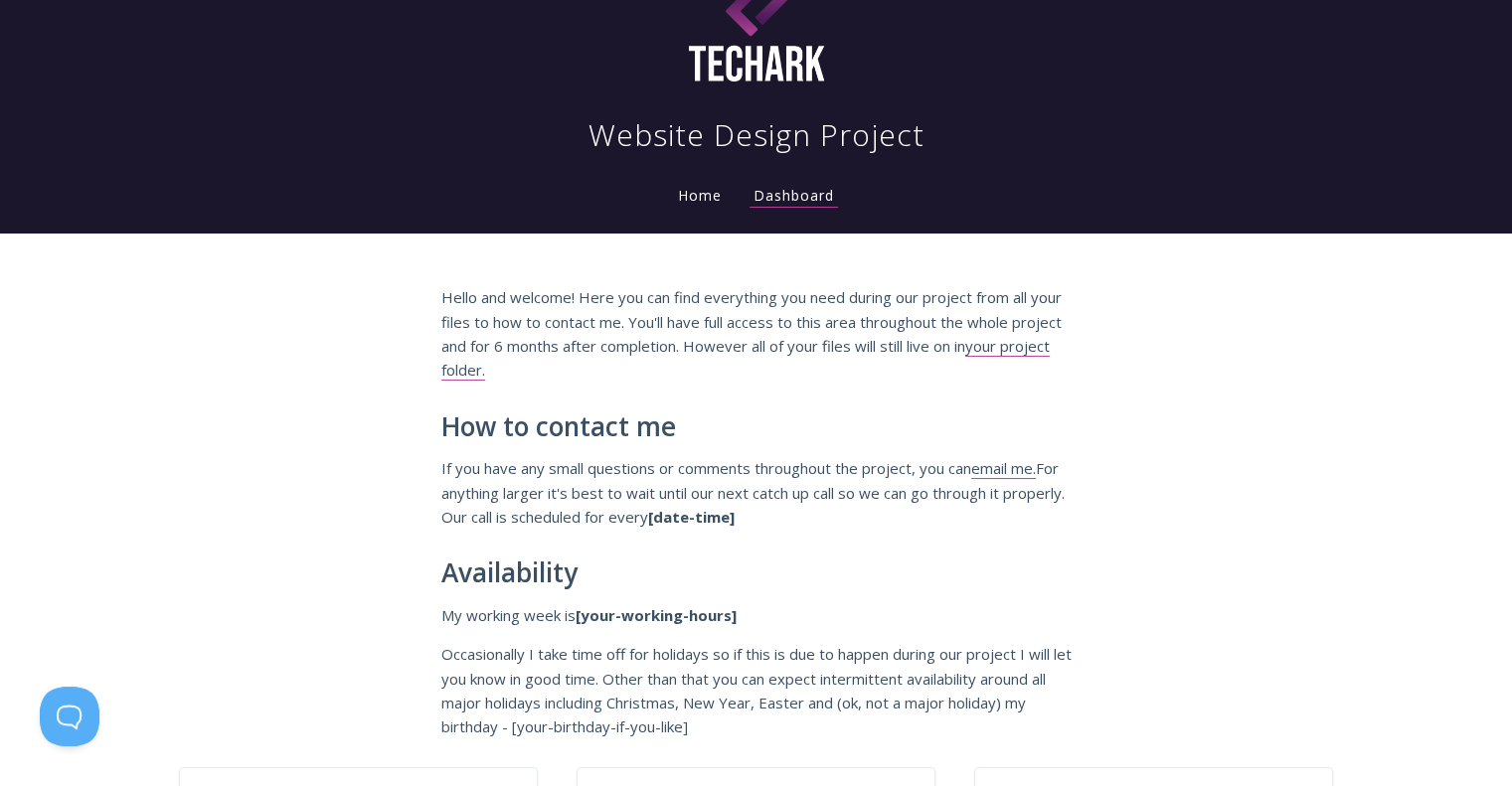 scroll, scrollTop: 0, scrollLeft: 0, axis: both 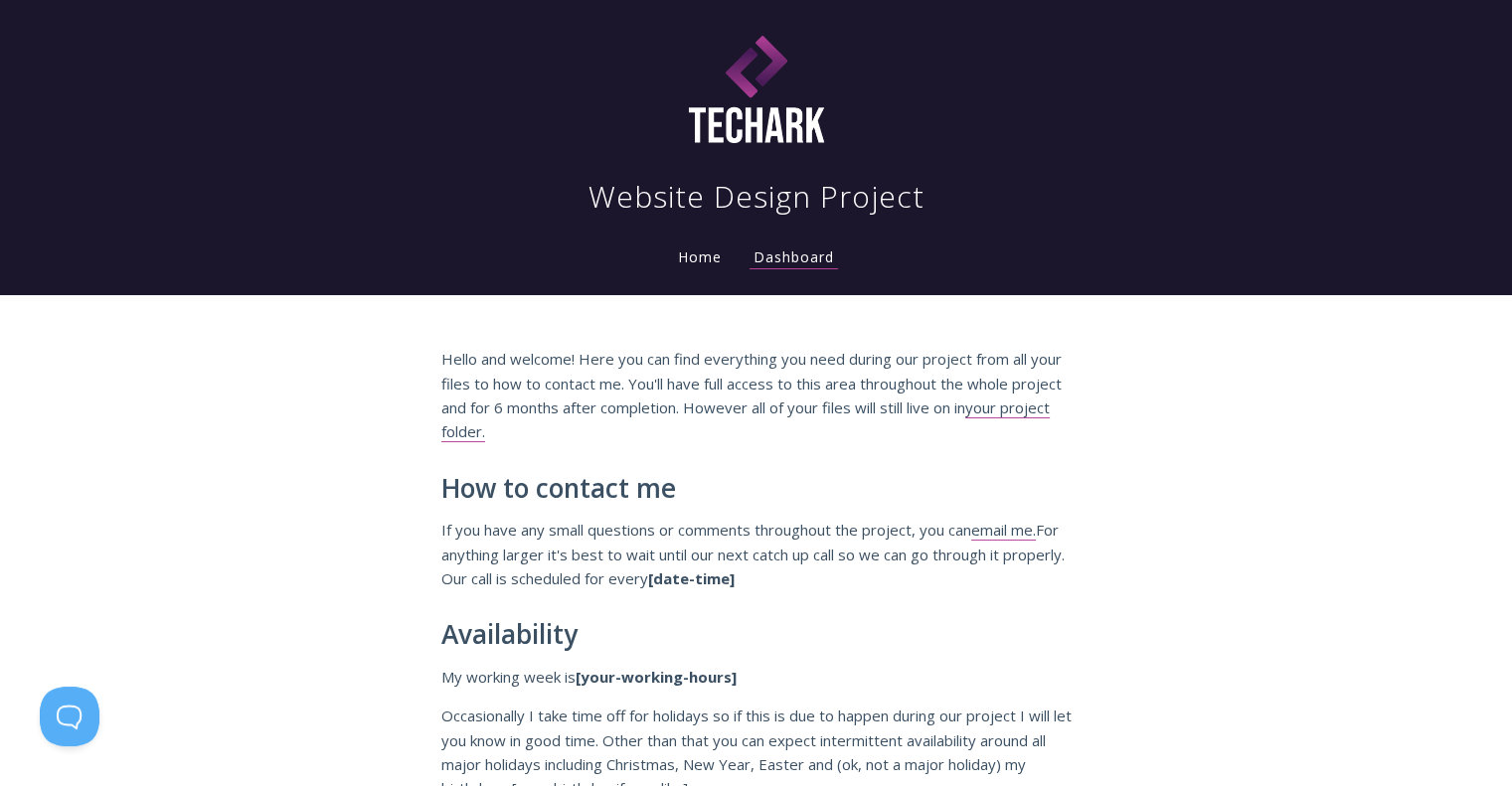 click on "Home" at bounding box center [700, 256] 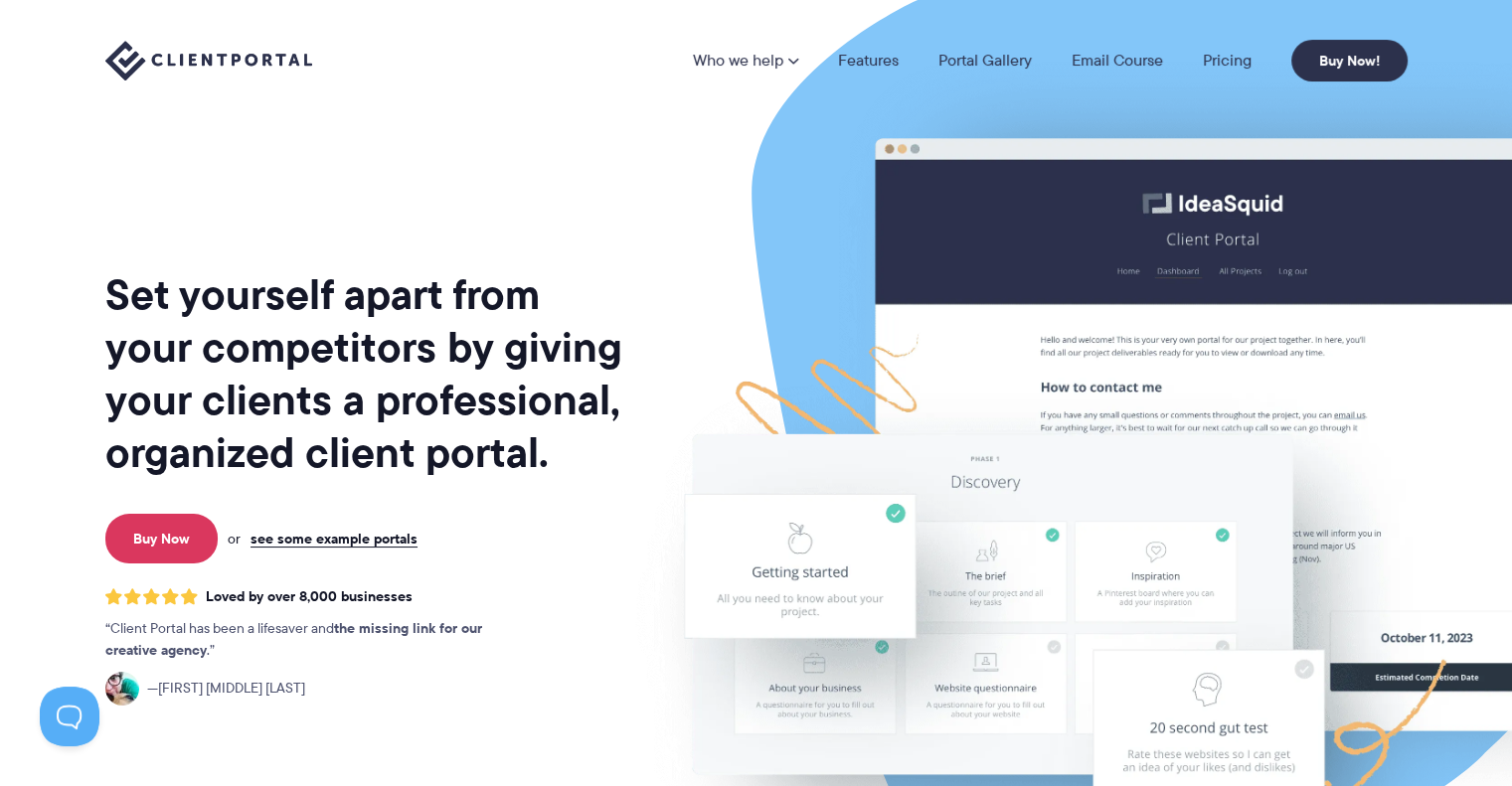 scroll, scrollTop: 0, scrollLeft: 0, axis: both 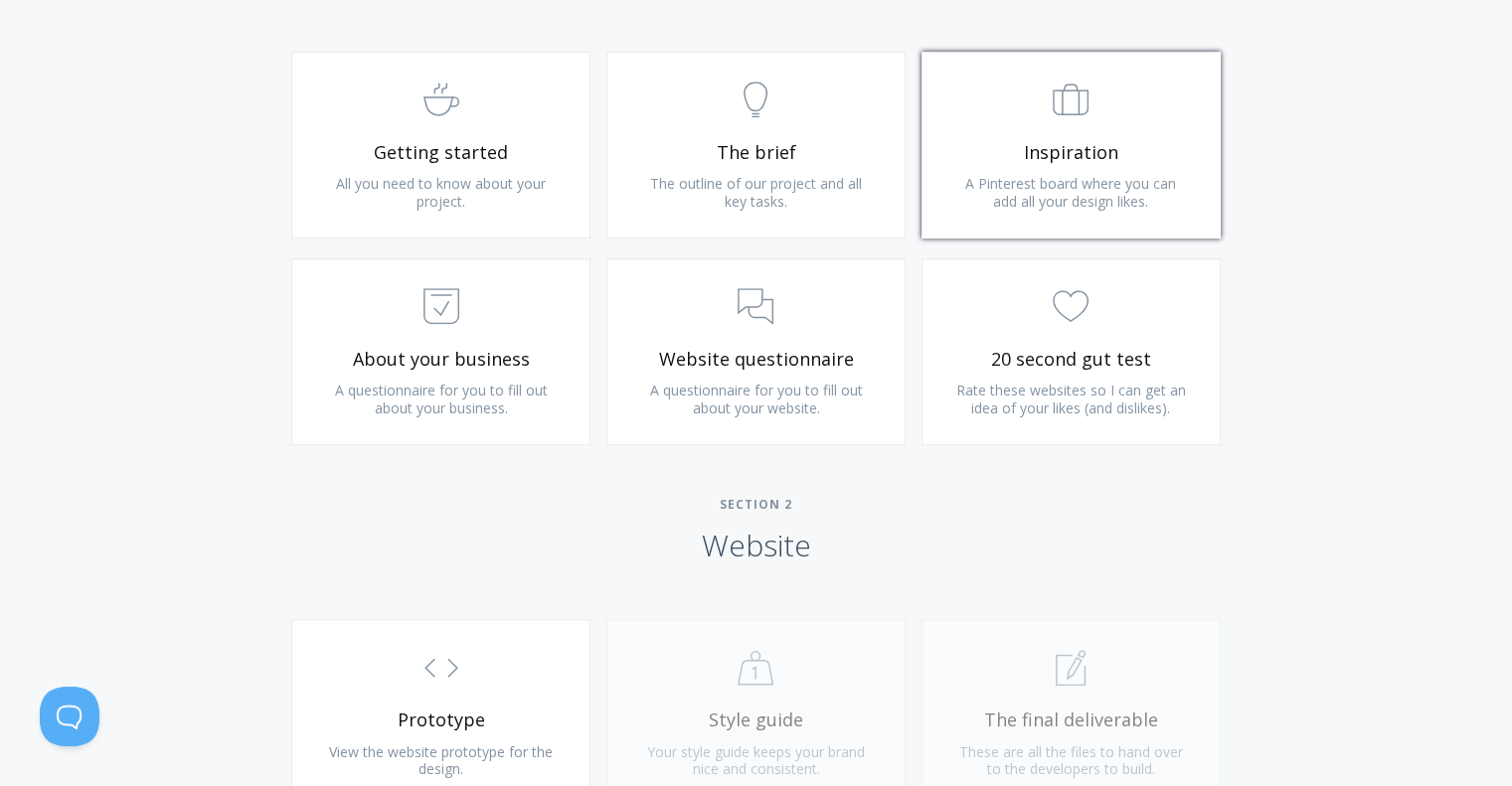 click on "A Pinterest board where you can add all your design likes." at bounding box center (1071, 192) 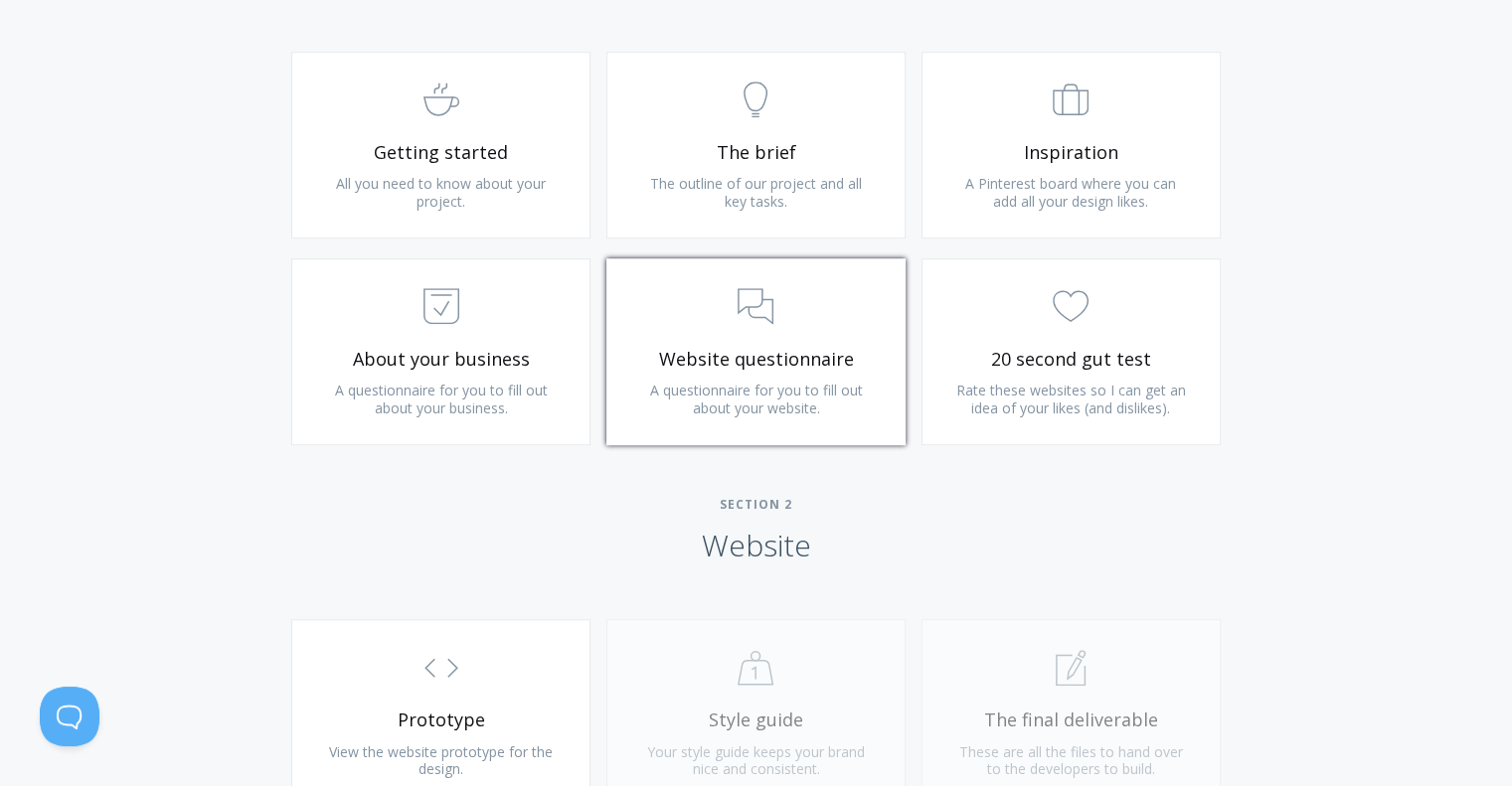click on ".st0{fill:none;stroke:#000000;stroke-width:2;stroke-miterlimit:10;}
3. Communication                         Website questionnaire   A questionnaire for you to fill out about your website." at bounding box center [756, 352] 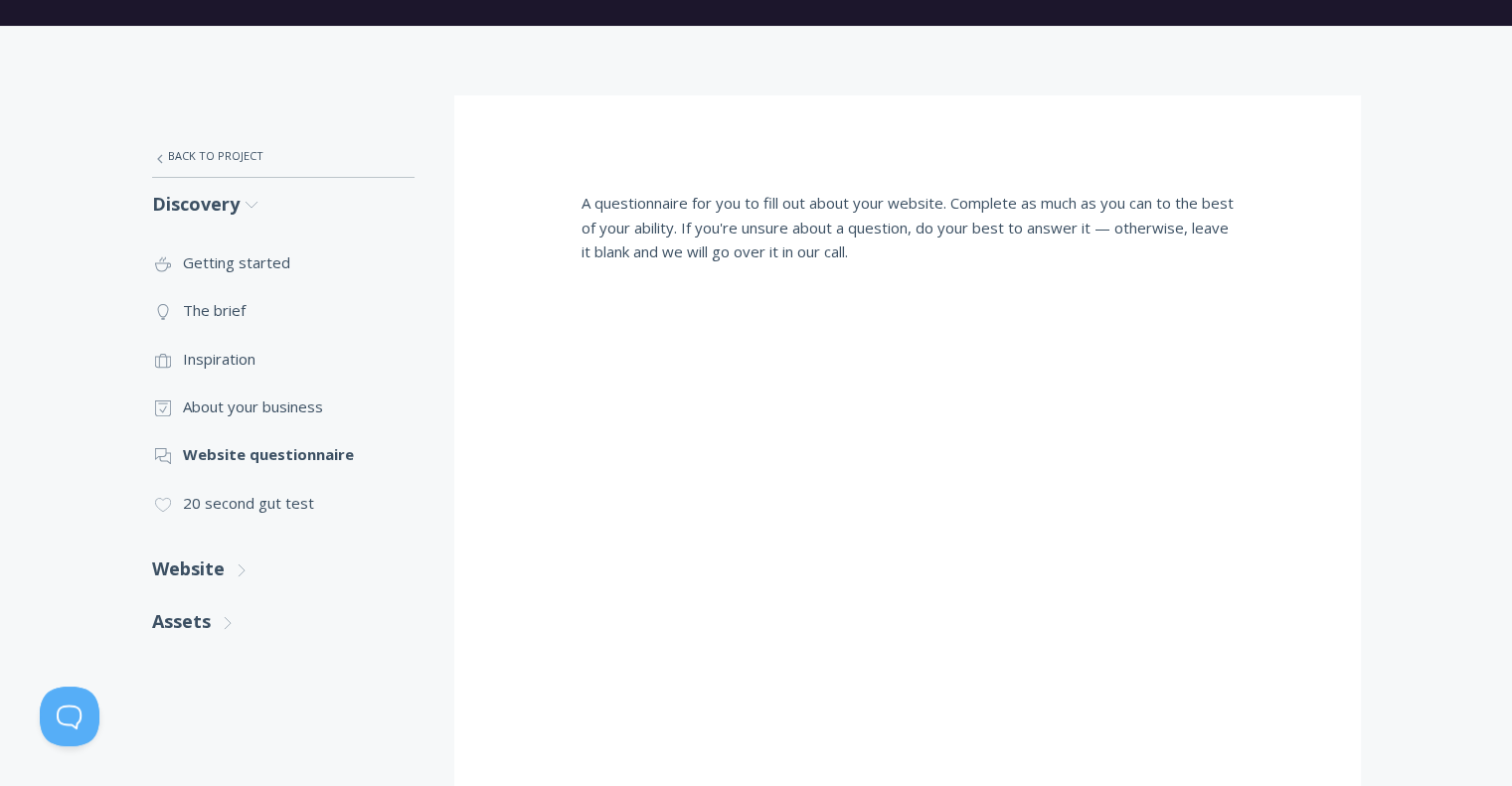 scroll, scrollTop: 272, scrollLeft: 0, axis: vertical 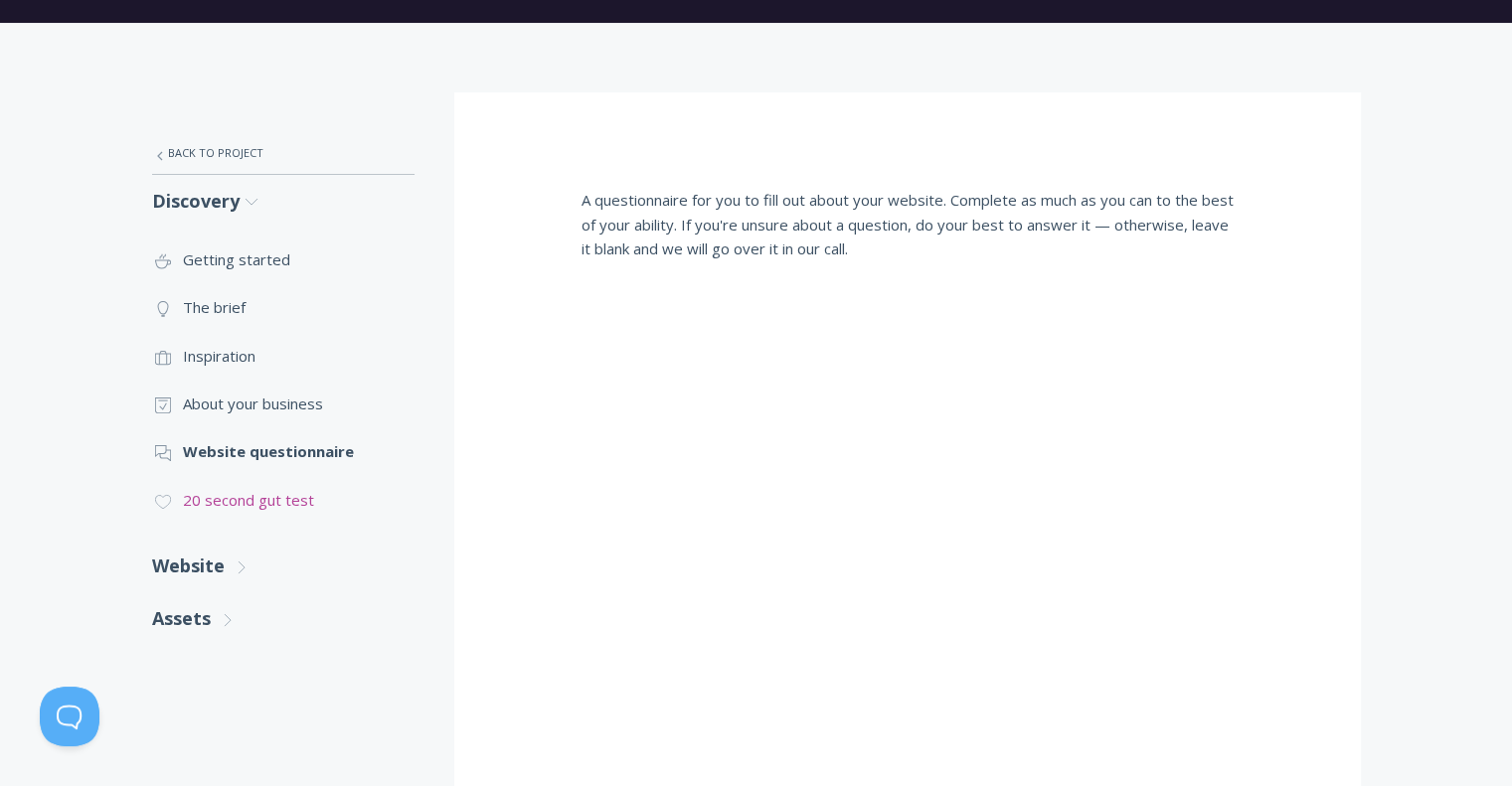 click on ".cls-1{fill:none;stroke:#000;stroke-miterlimit:10;stroke-width:2px;} 1. General  20 second gut test" at bounding box center (283, 500) 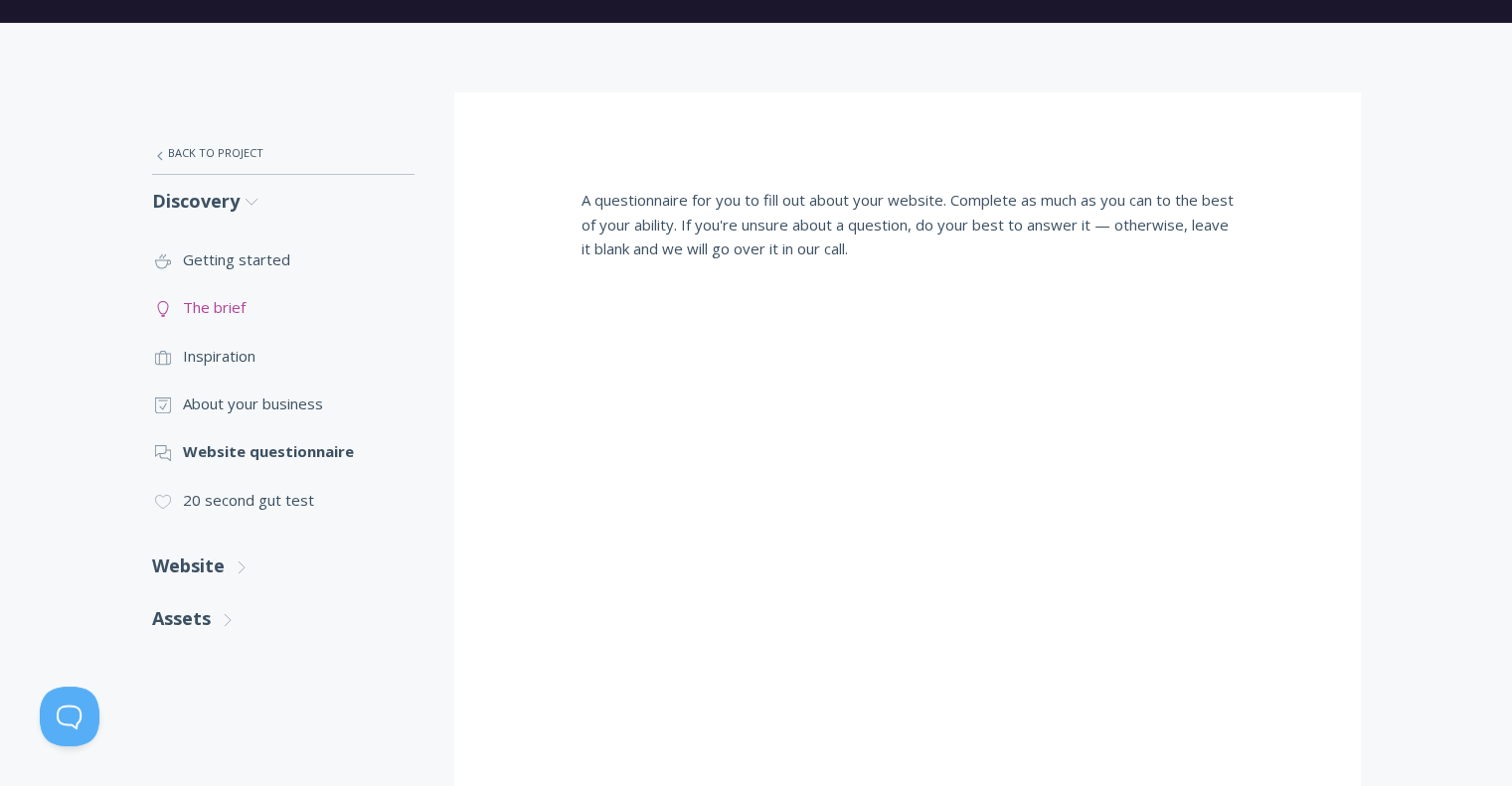 click on ".st0{fill:none;stroke:#000000;stroke-width:2;stroke-miterlimit:10;}
Untitled-14                The brief" at bounding box center (283, 307) 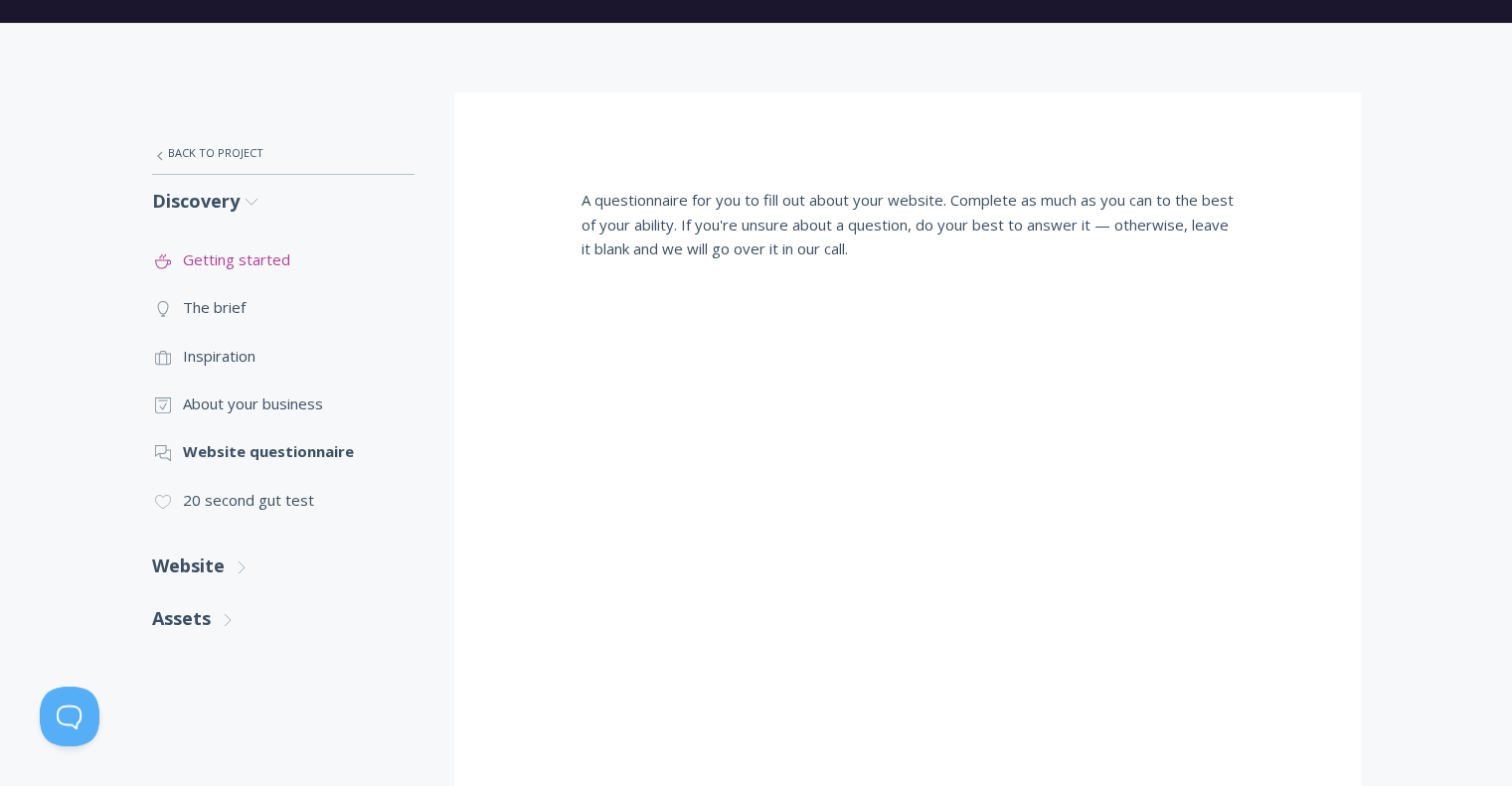 click on ".st0{fill:none;stroke:#000000;stroke-width:2;stroke-miterlimit:10;}
Untitled-22                  Getting started" at bounding box center [283, 259] 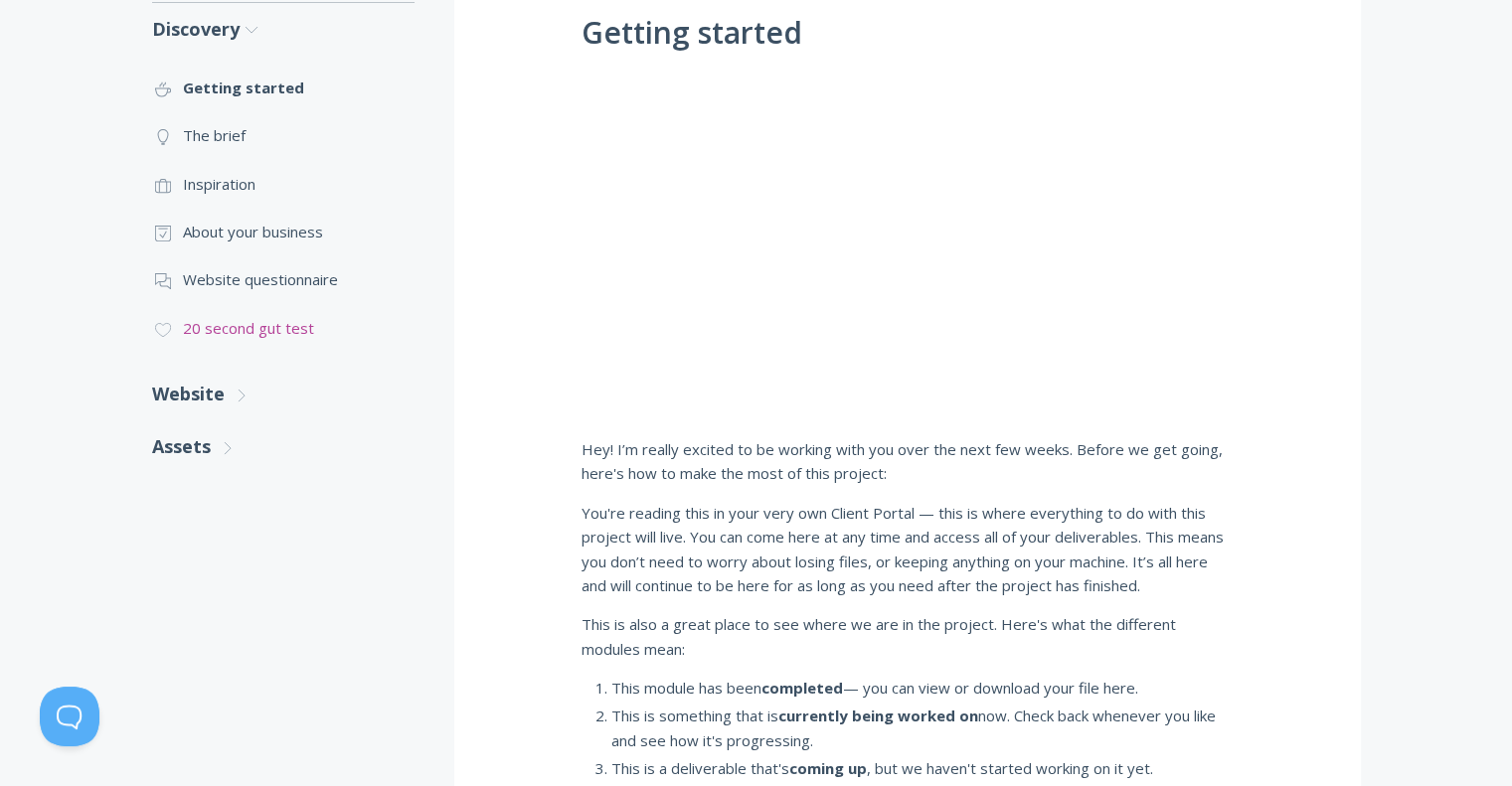 scroll, scrollTop: 440, scrollLeft: 0, axis: vertical 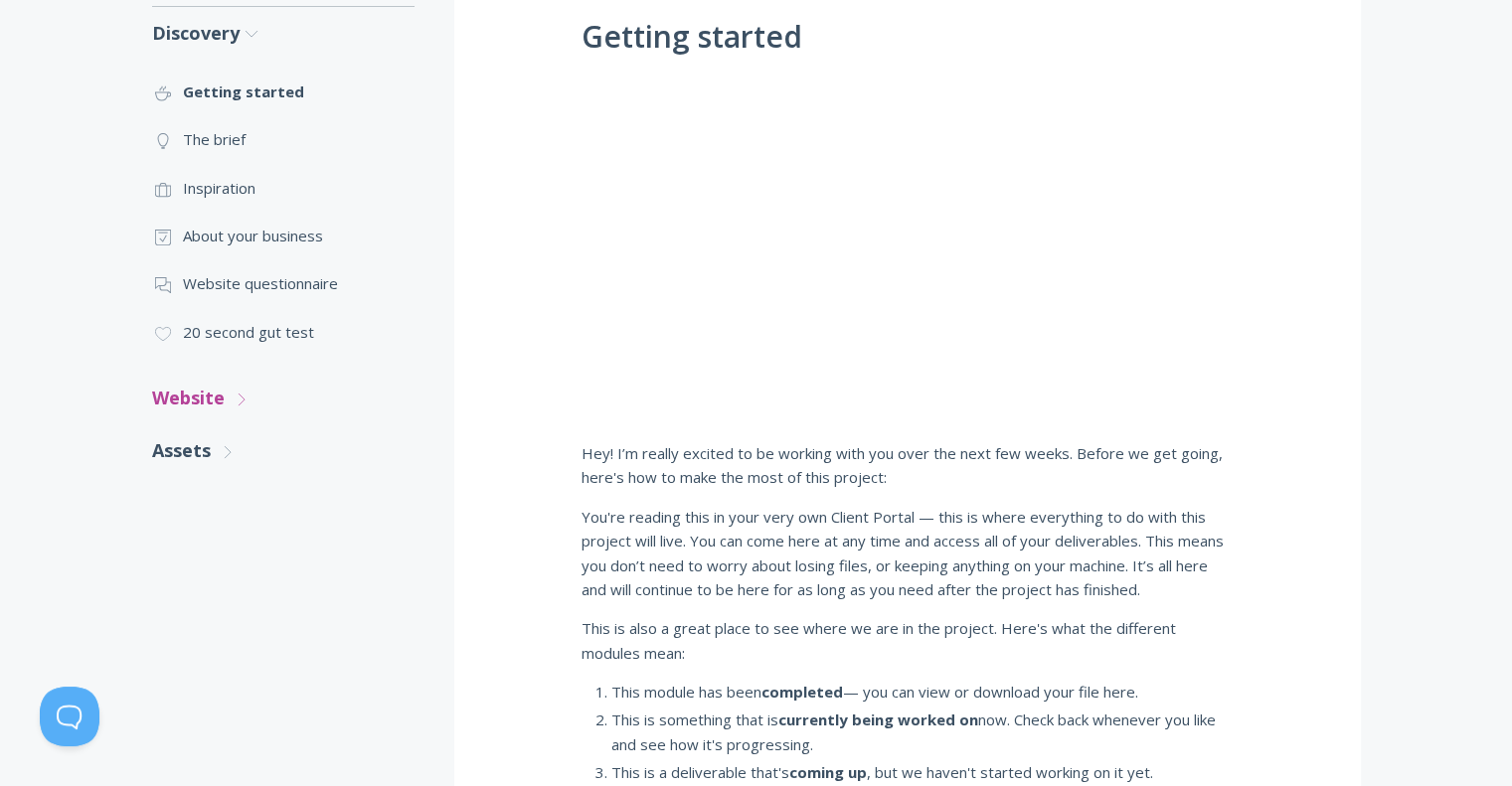 click on "Website
.st0{fill:none;stroke:#000000;stroke-width:2;stroke-miterlimit:10;}
Untitled-27
.st0{fill:none;stroke:#000000;stroke-width:2;stroke-miterlimit:10;}
Untitled-27" at bounding box center [283, 397] 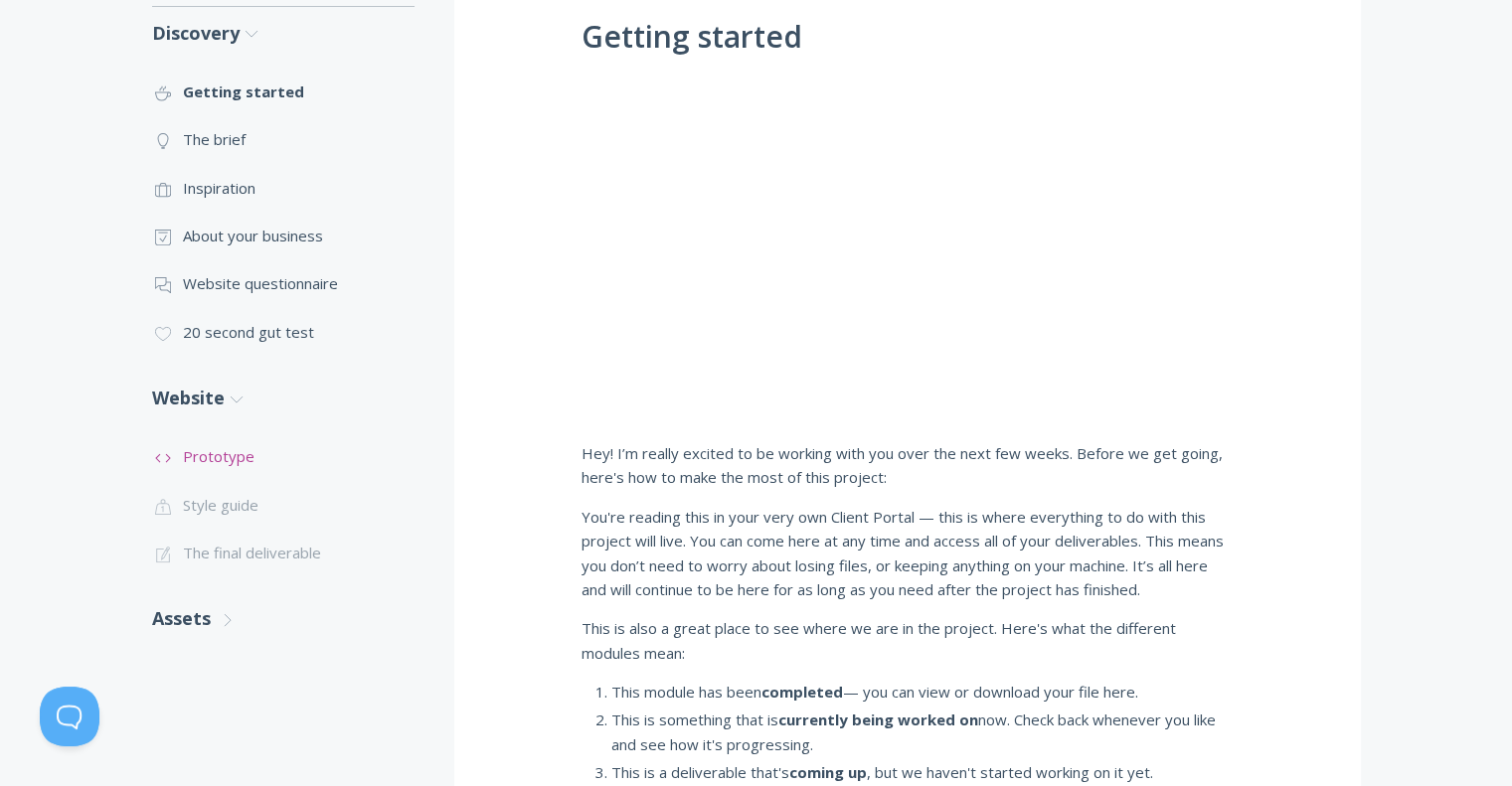 click on ".st0{fill:none;stroke:#000000;stroke-width:2;stroke-miterlimit:10;}
Untitled-16              Prototype" at bounding box center (283, 456) 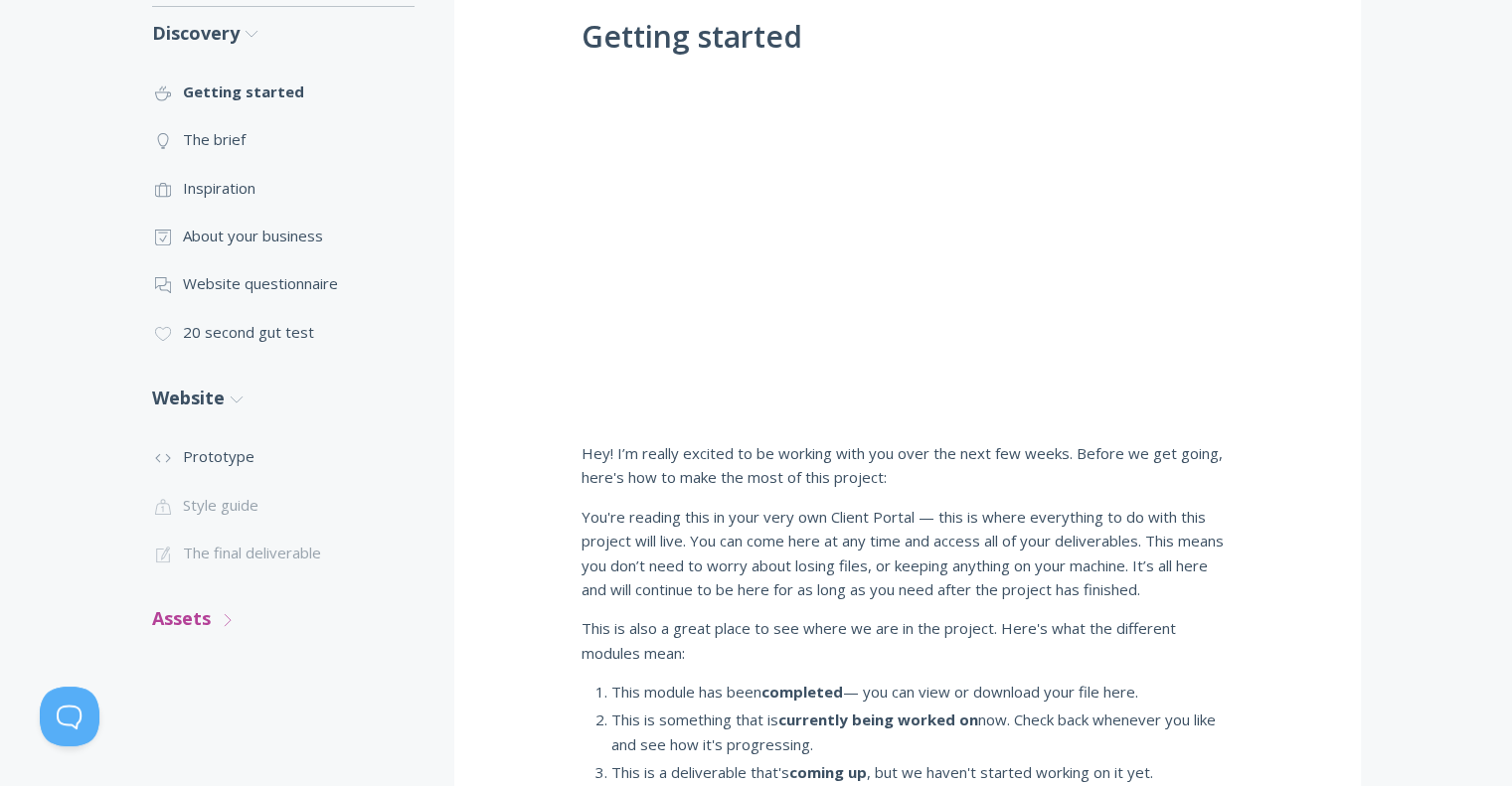 click on "Assets
.st0{fill:none;stroke:#000000;stroke-width:2;stroke-miterlimit:10;}
Untitled-27
.st0{fill:none;stroke:#000000;stroke-width:2;stroke-miterlimit:10;}
Untitled-27" at bounding box center [283, 618] 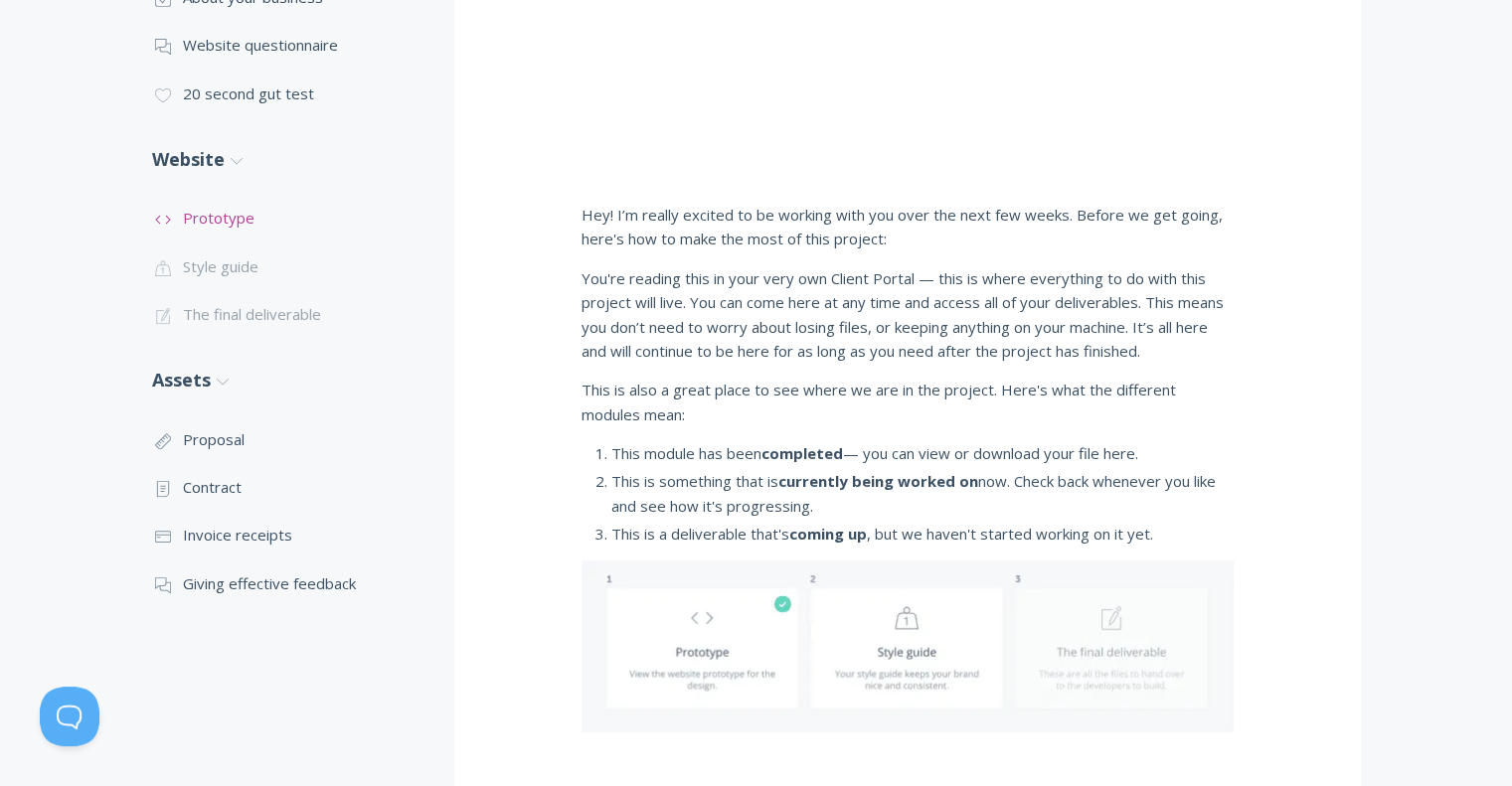 scroll, scrollTop: 695, scrollLeft: 0, axis: vertical 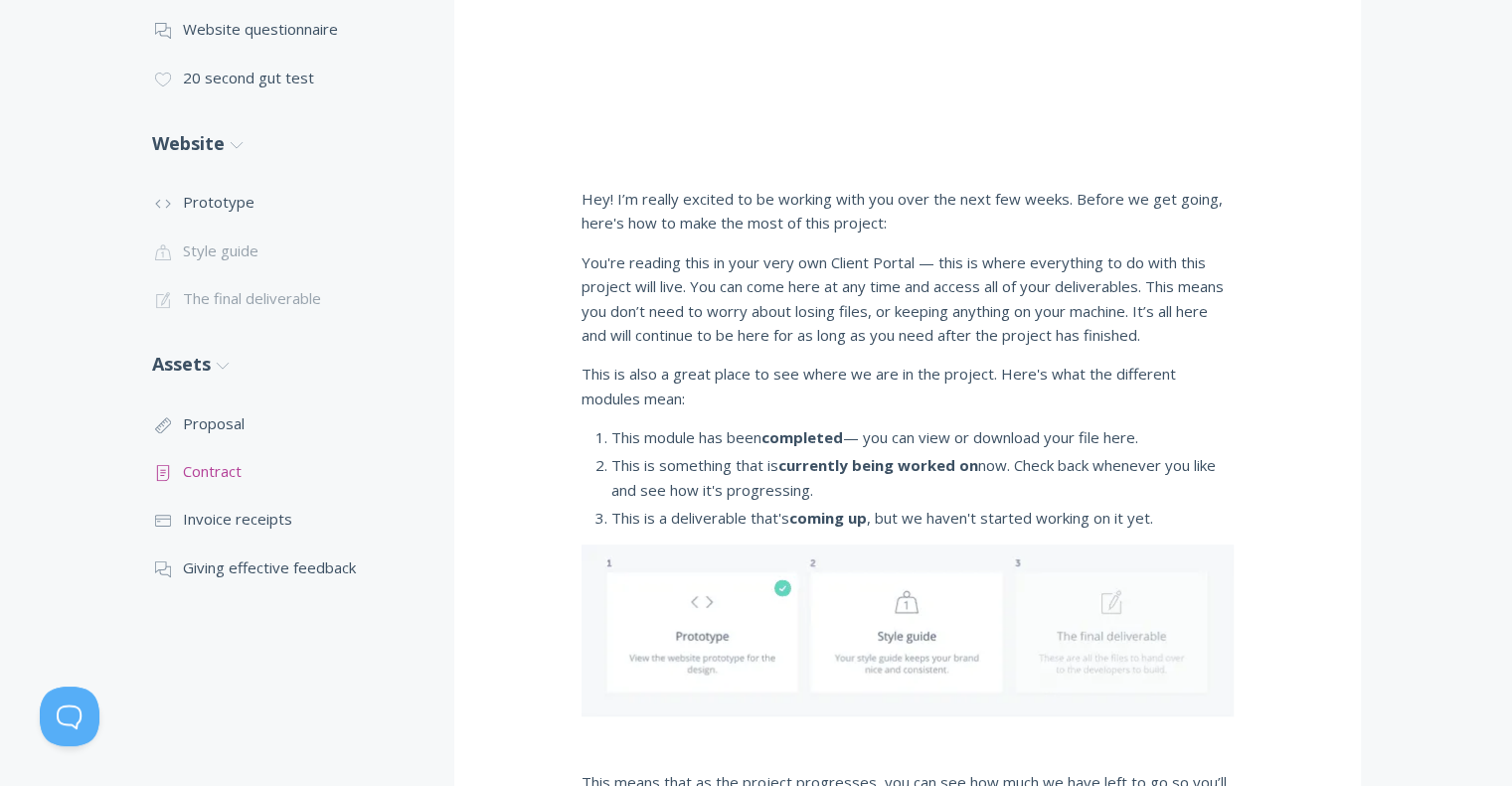 click on ".st0{fill:none;stroke:#000000;stroke-width:2;stroke-miterlimit:10;}
Untitled-15                  Contract" at bounding box center [283, 471] 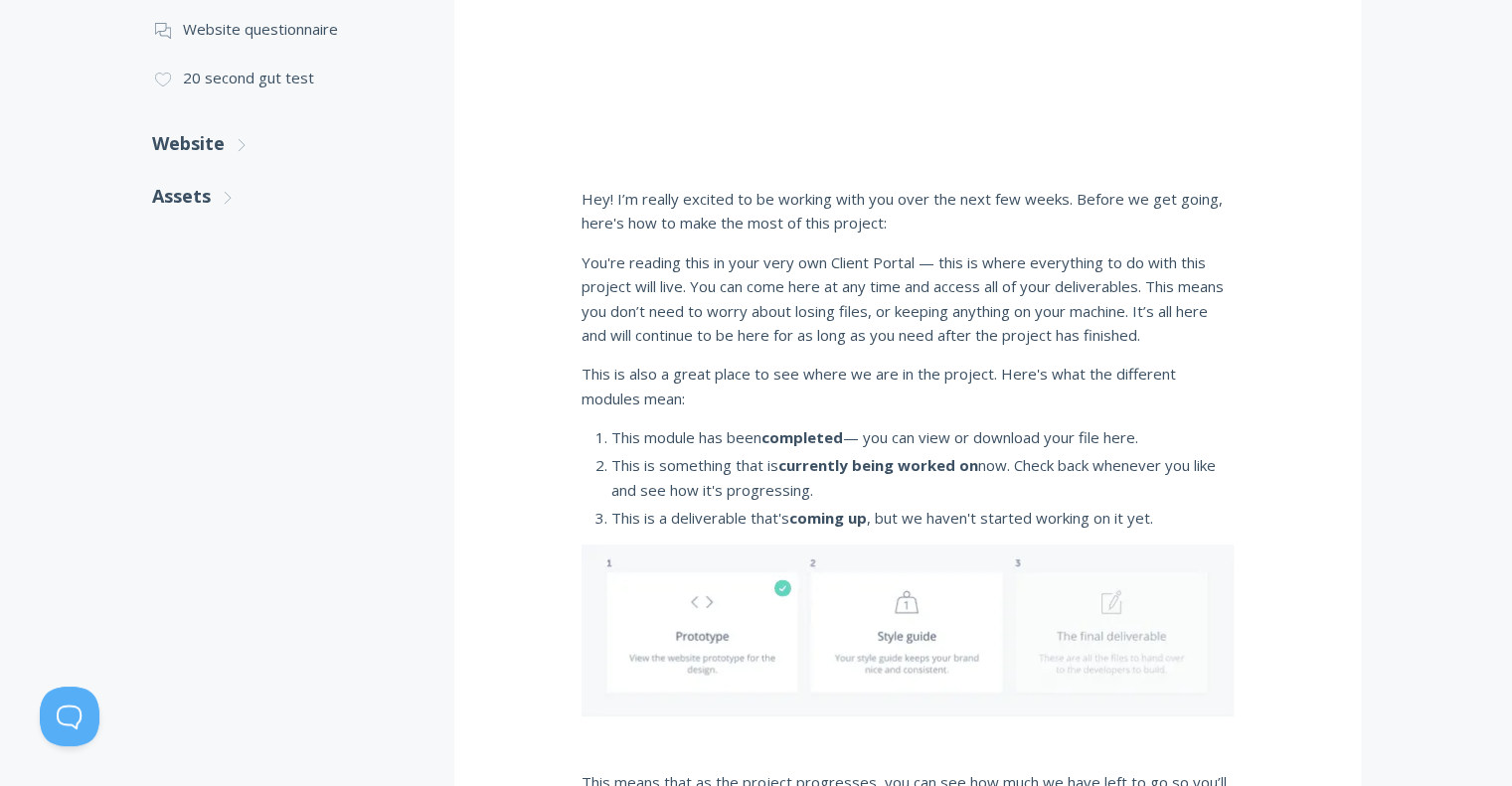 scroll, scrollTop: 0, scrollLeft: 0, axis: both 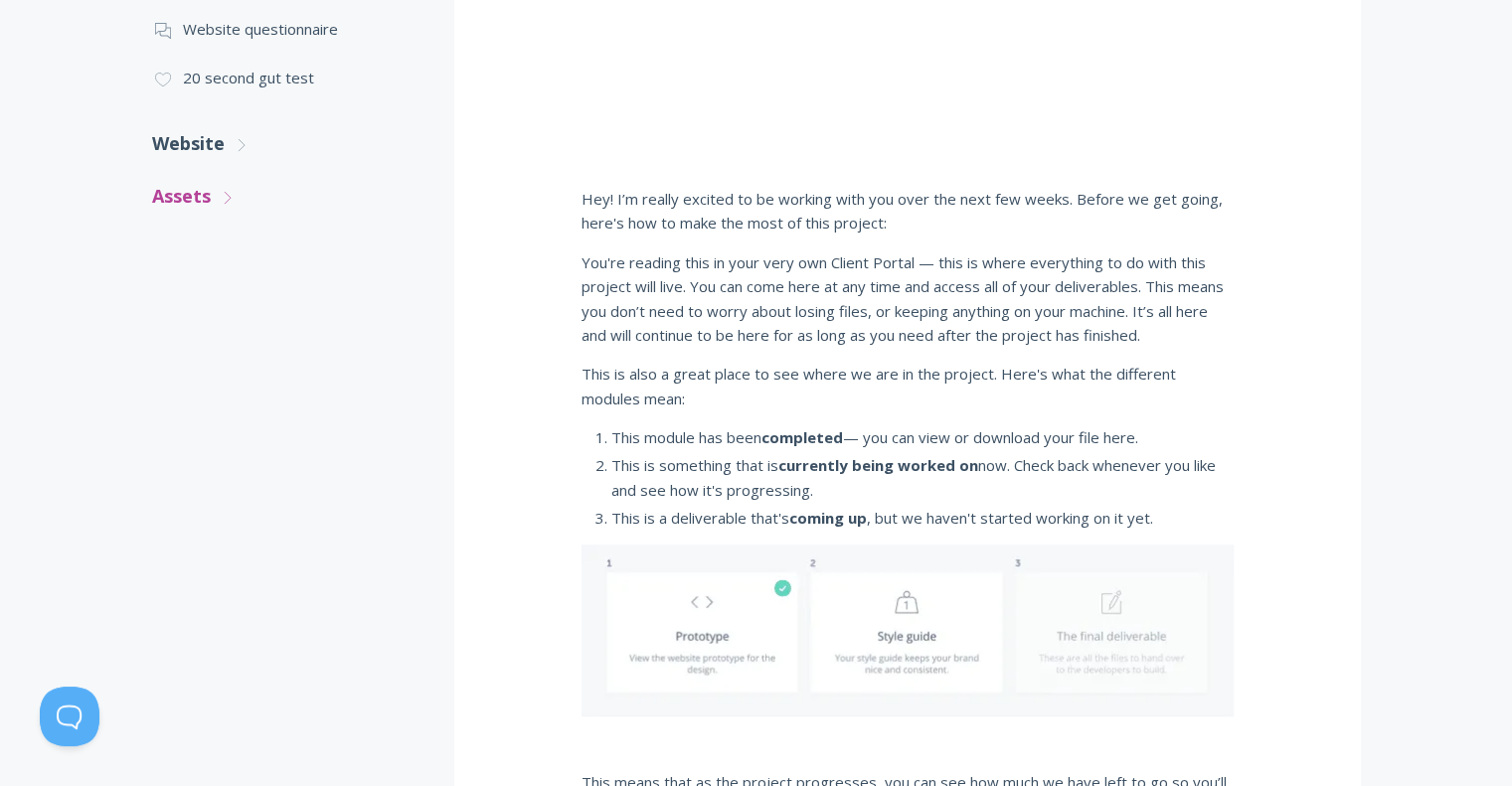 click on "Assets
.st0{fill:none;stroke:#000000;stroke-width:2;stroke-miterlimit:10;}
Untitled-27
.st0{fill:none;stroke:#000000;stroke-width:2;stroke-miterlimit:10;}
Untitled-27" at bounding box center [283, 196] 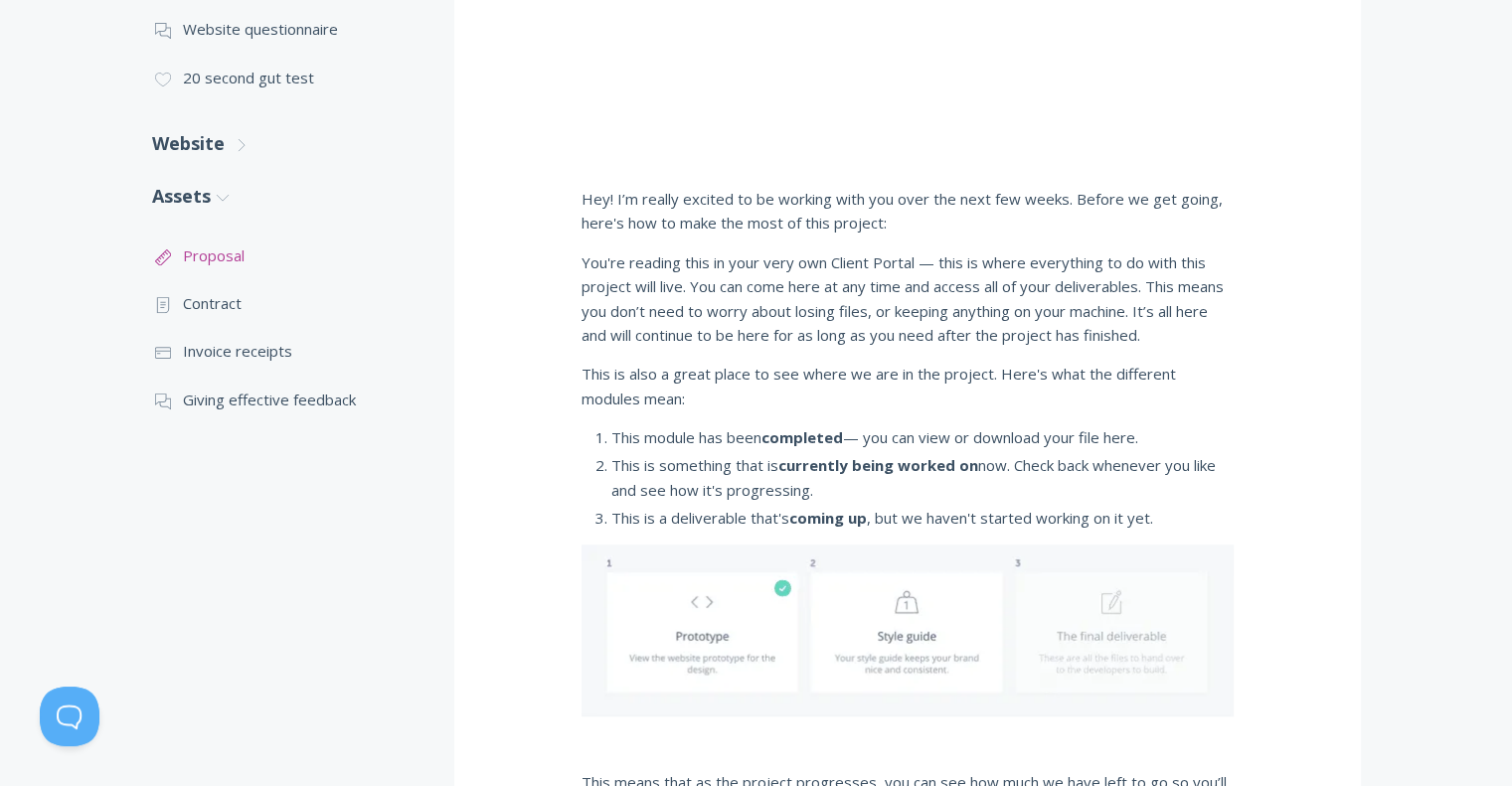 click on ".st0{fill:none;stroke:#000000;stroke-width:2;stroke-miterlimit:10;}
Design - Office                      Proposal" at bounding box center (283, 255) 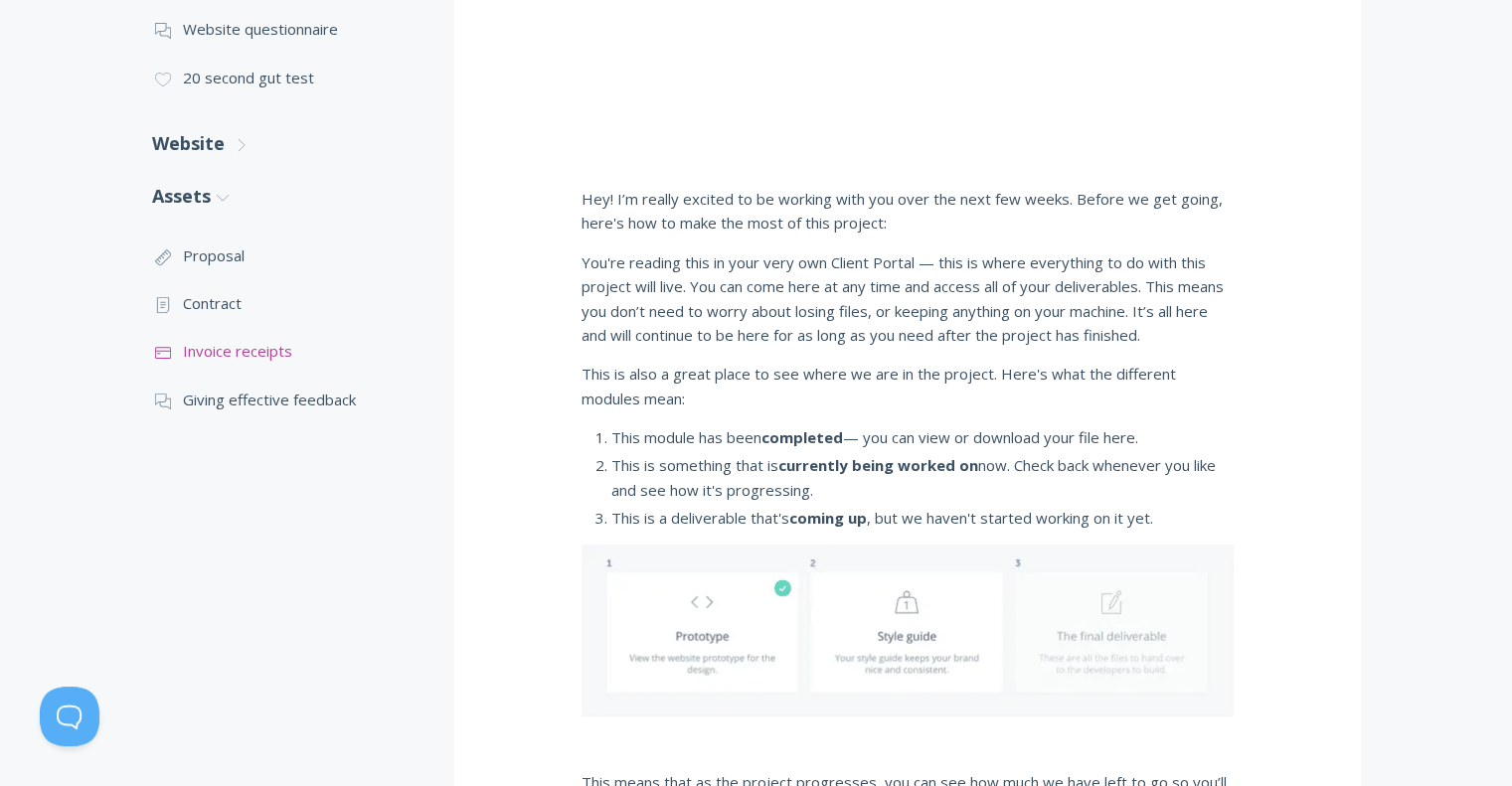 click on ".st0{fill:none;stroke:#000000;stroke-width:2;stroke-miterlimit:10;}
Financial                Invoice receipts" at bounding box center [283, 351] 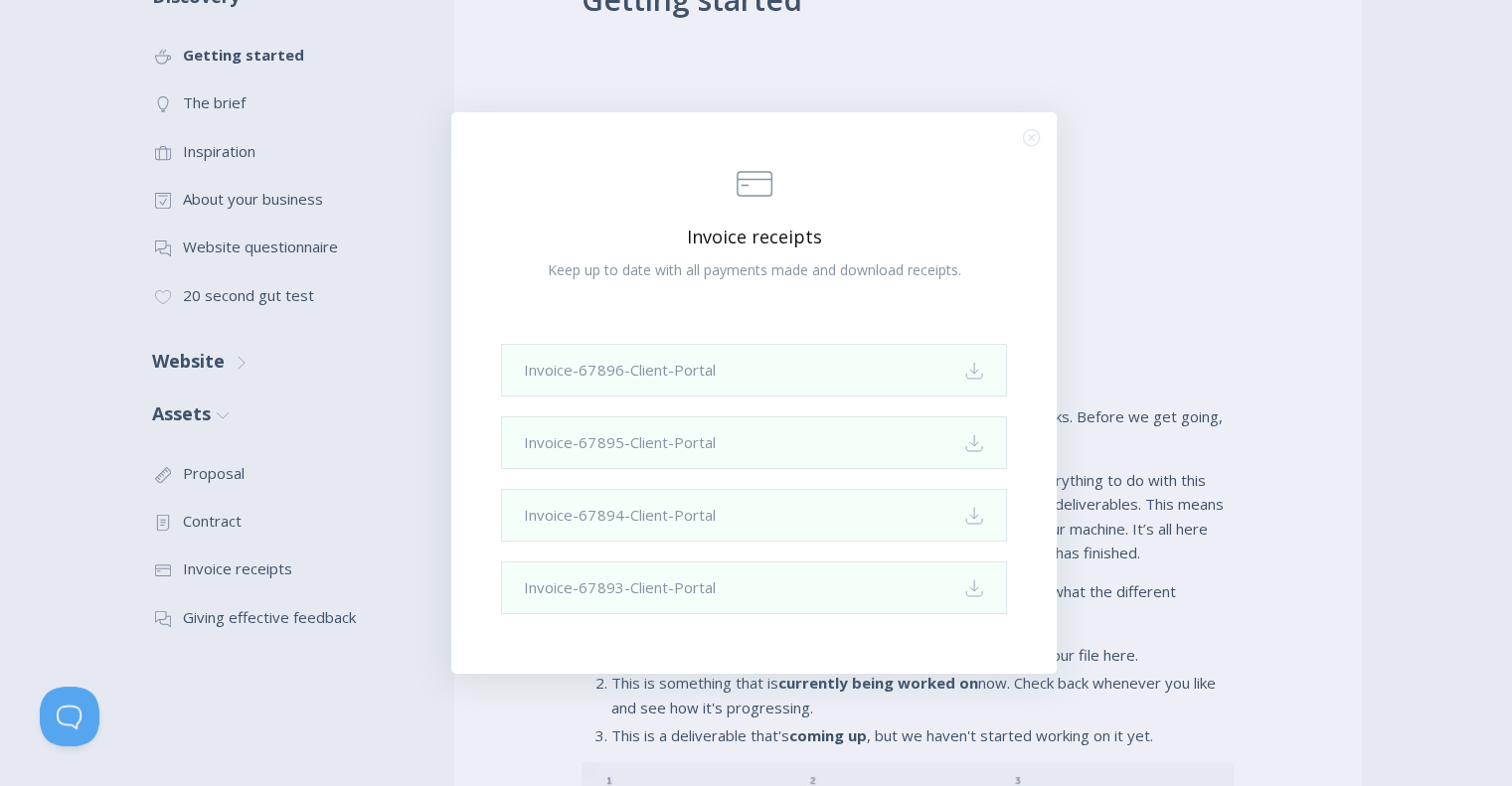 scroll, scrollTop: 484, scrollLeft: 0, axis: vertical 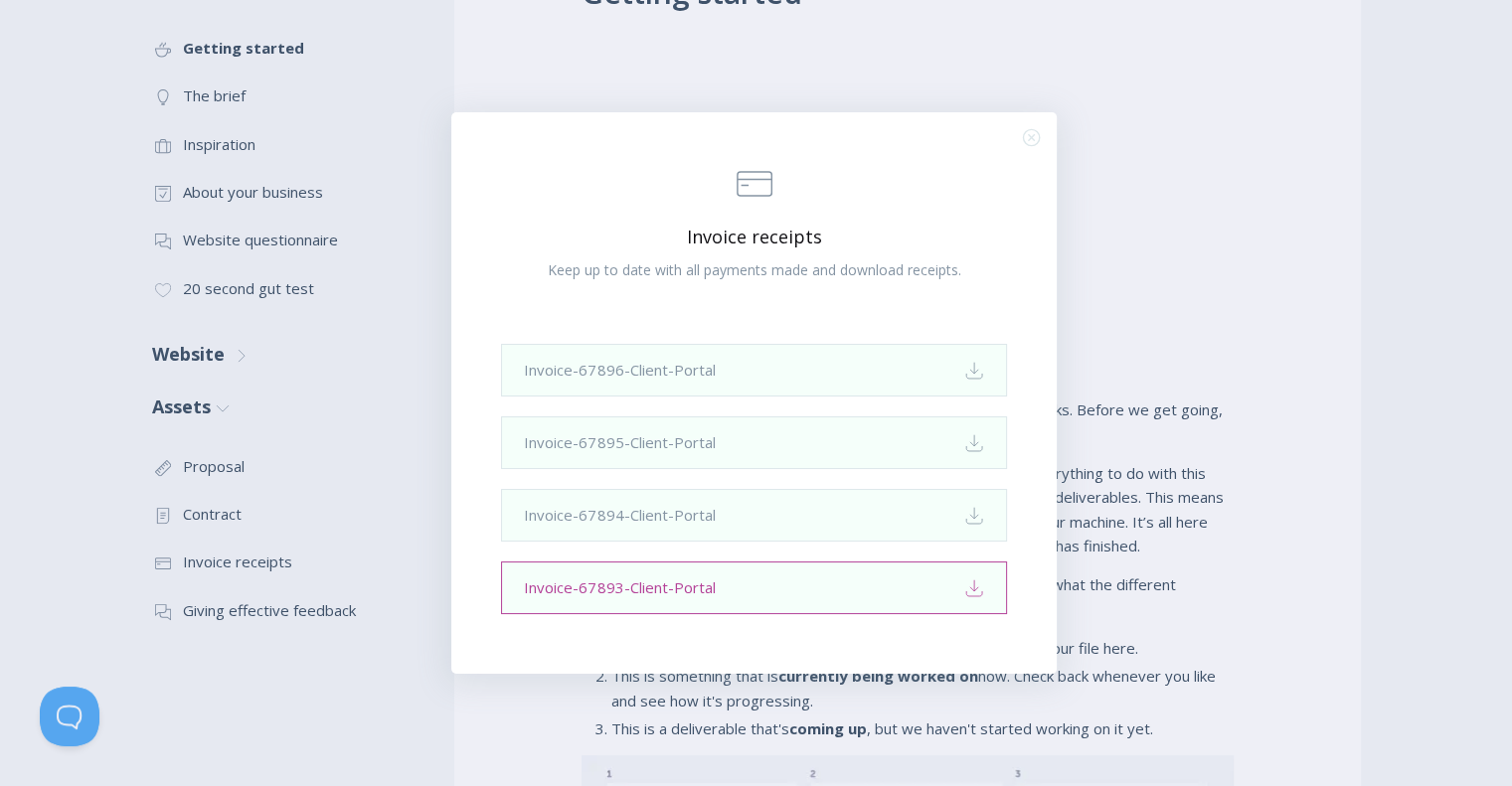 click on "Invoice-67893-Client-Portal      Download" at bounding box center [754, 587] 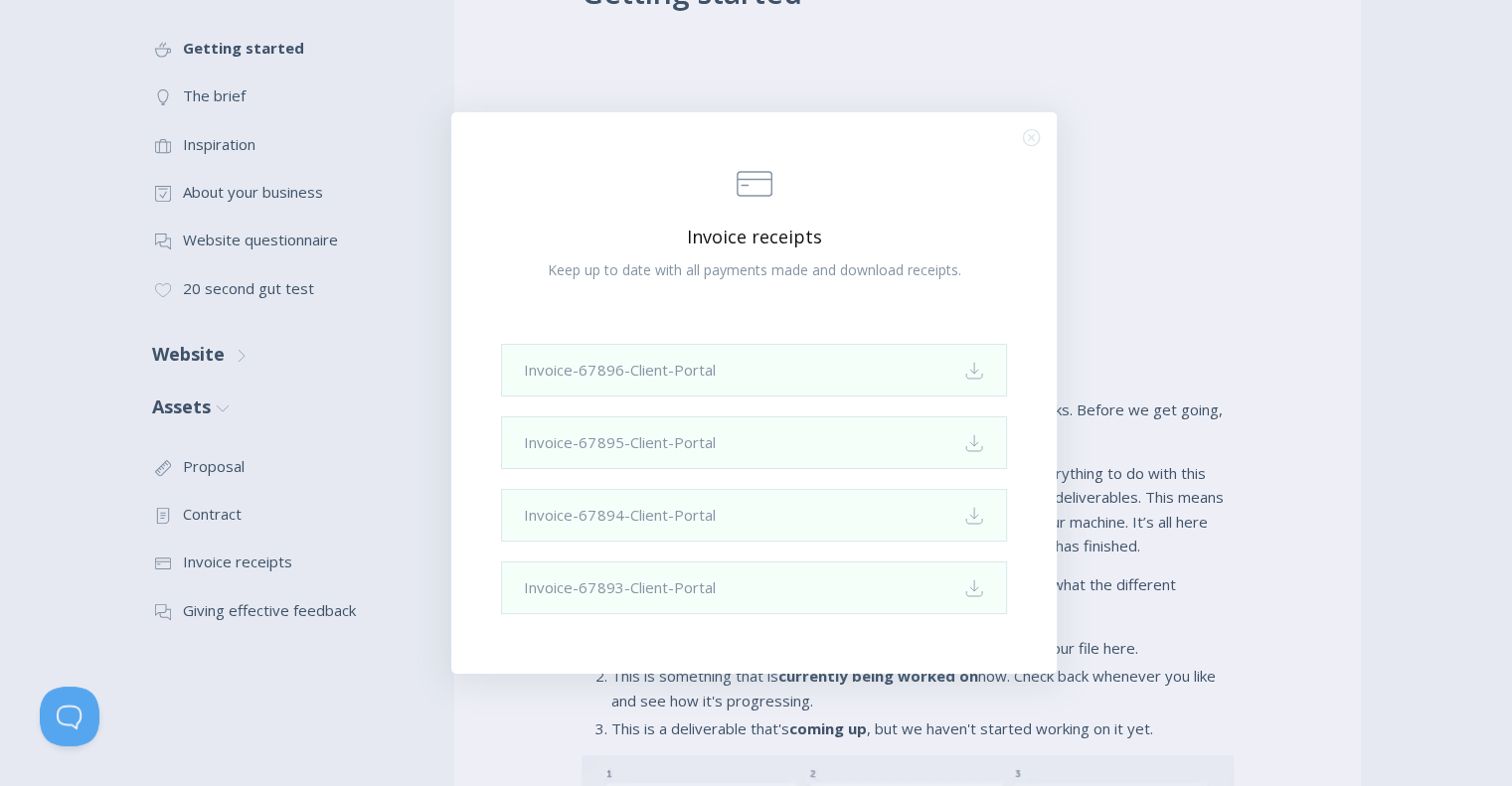 click on ".st0{fill:none;stroke:#000000;stroke-width:2;stroke-miterlimit:10;}
Financial                   Invoice receipts   Keep up to date with all payments made and download receipts.            Invoice-67896-Client-Portal      Download                          Invoice-67895-Client-Portal      Download                          Invoice-67894-Client-Portal      Download                          Invoice-67893-Client-Portal      Download
.st0{fill:none;stroke:#000000;stroke-width:2;stroke-miterlimit:10;}
Close" at bounding box center [756, 393] 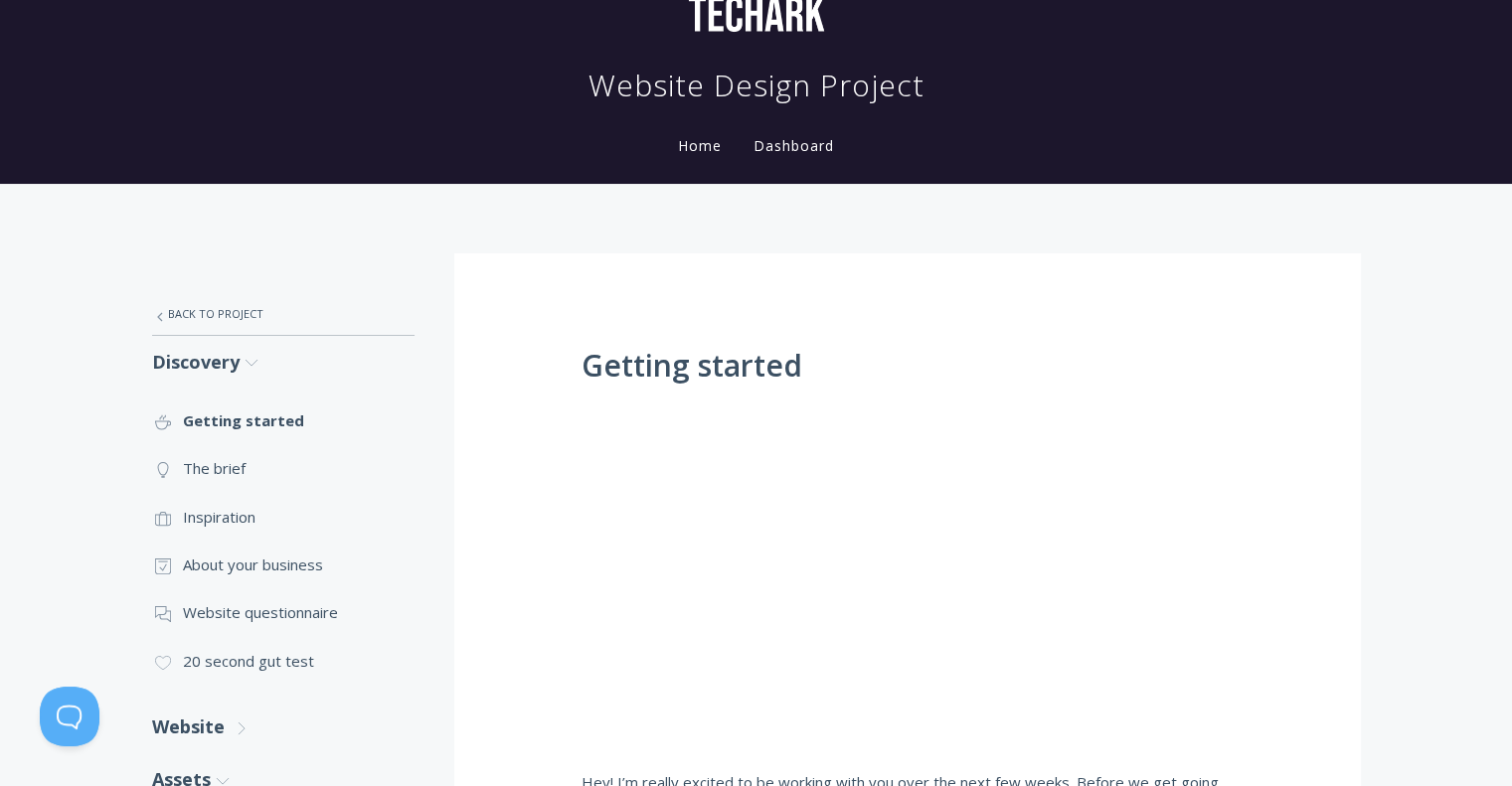 scroll, scrollTop: 0, scrollLeft: 0, axis: both 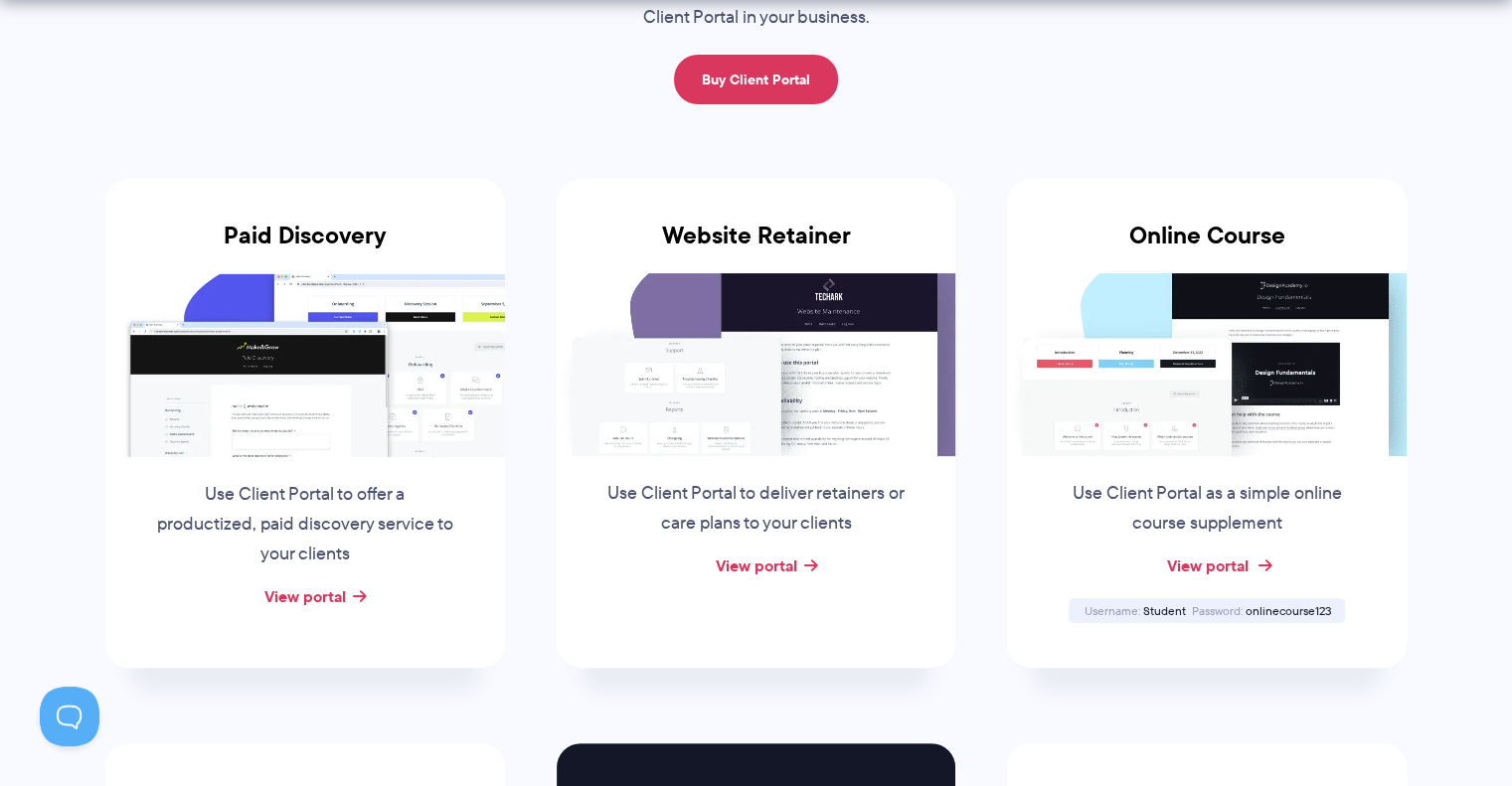 click on "View portal" at bounding box center (1207, 565) 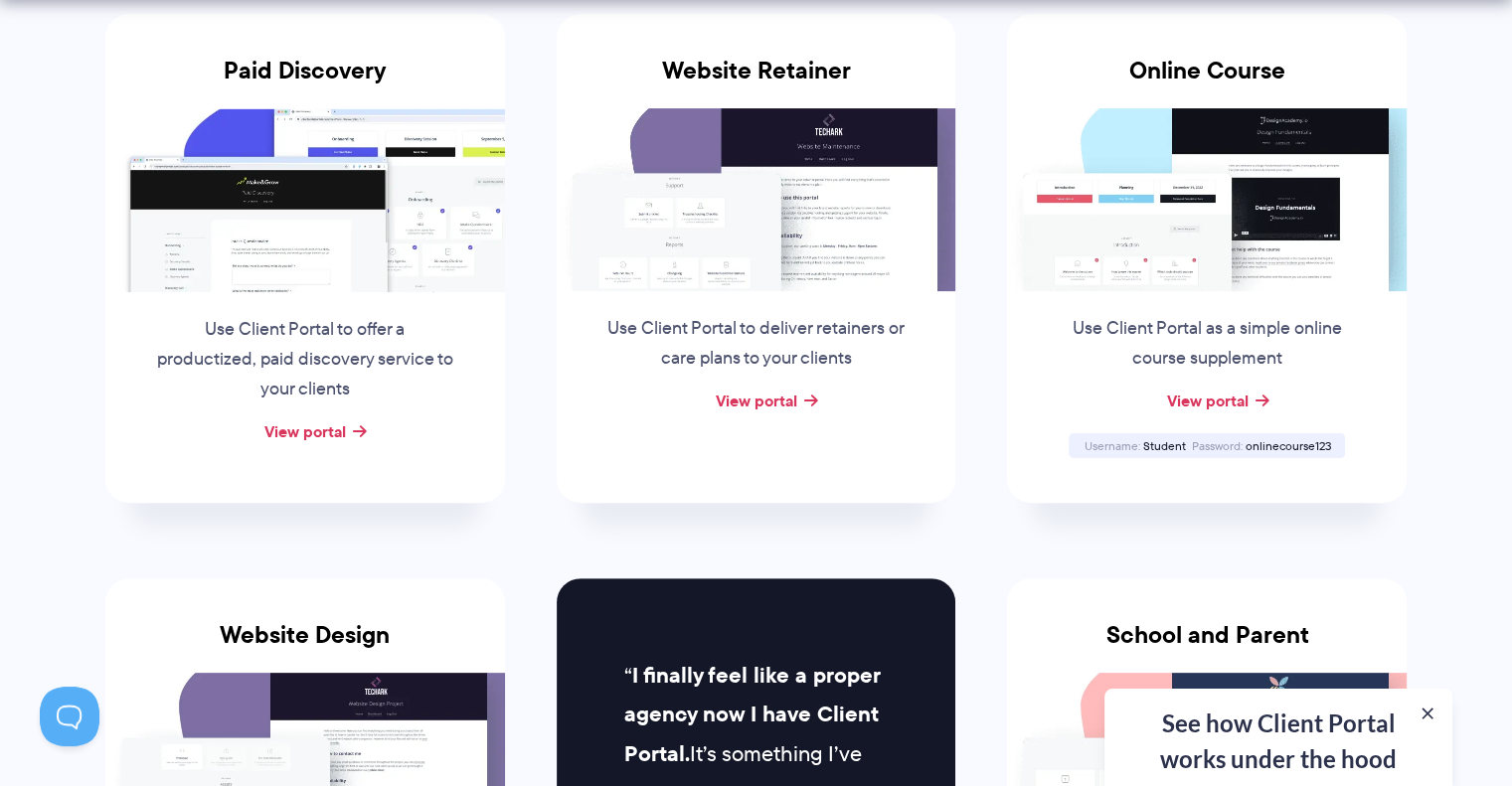 scroll, scrollTop: 445, scrollLeft: 0, axis: vertical 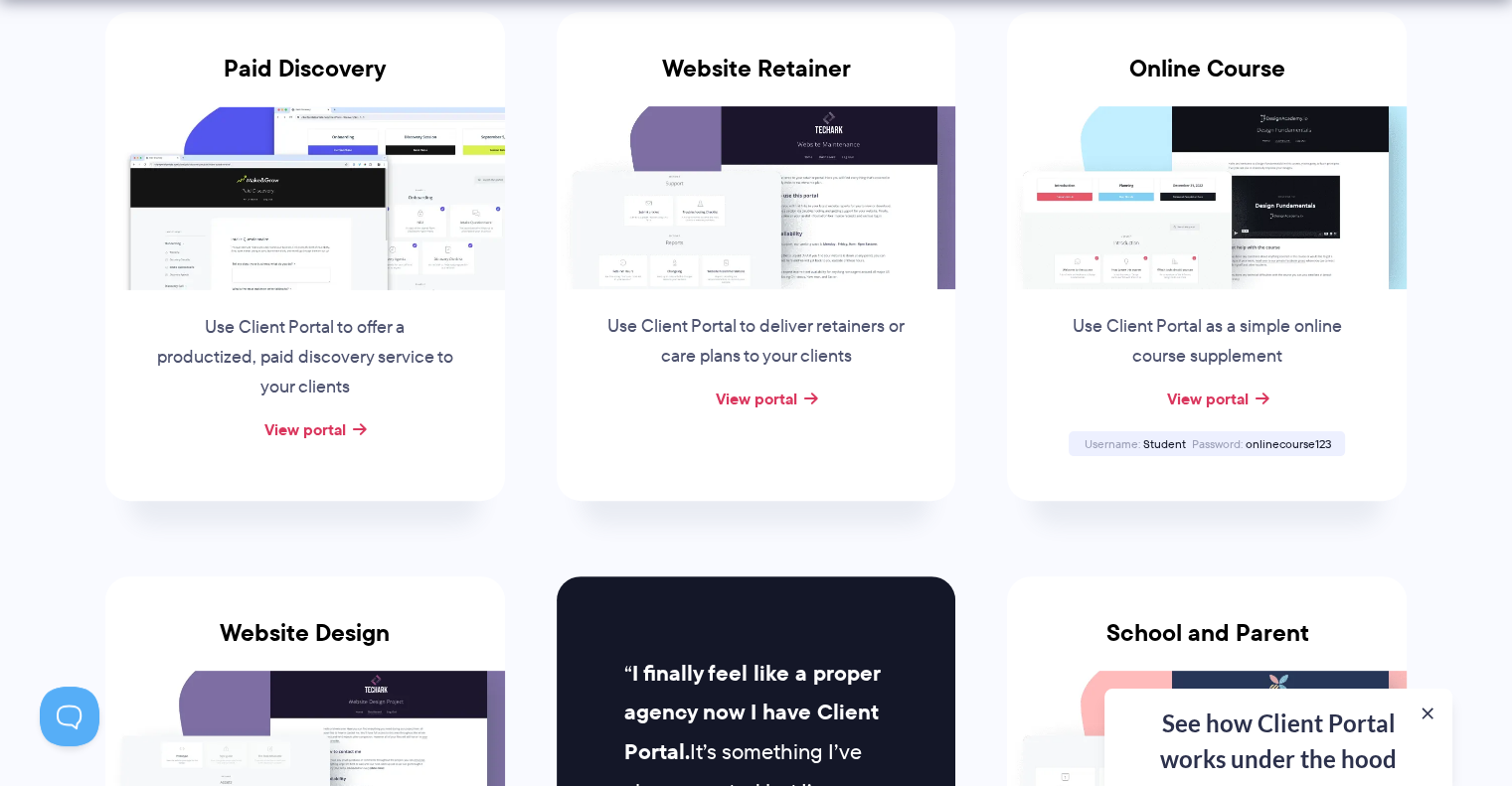 click at bounding box center (1207, 198) 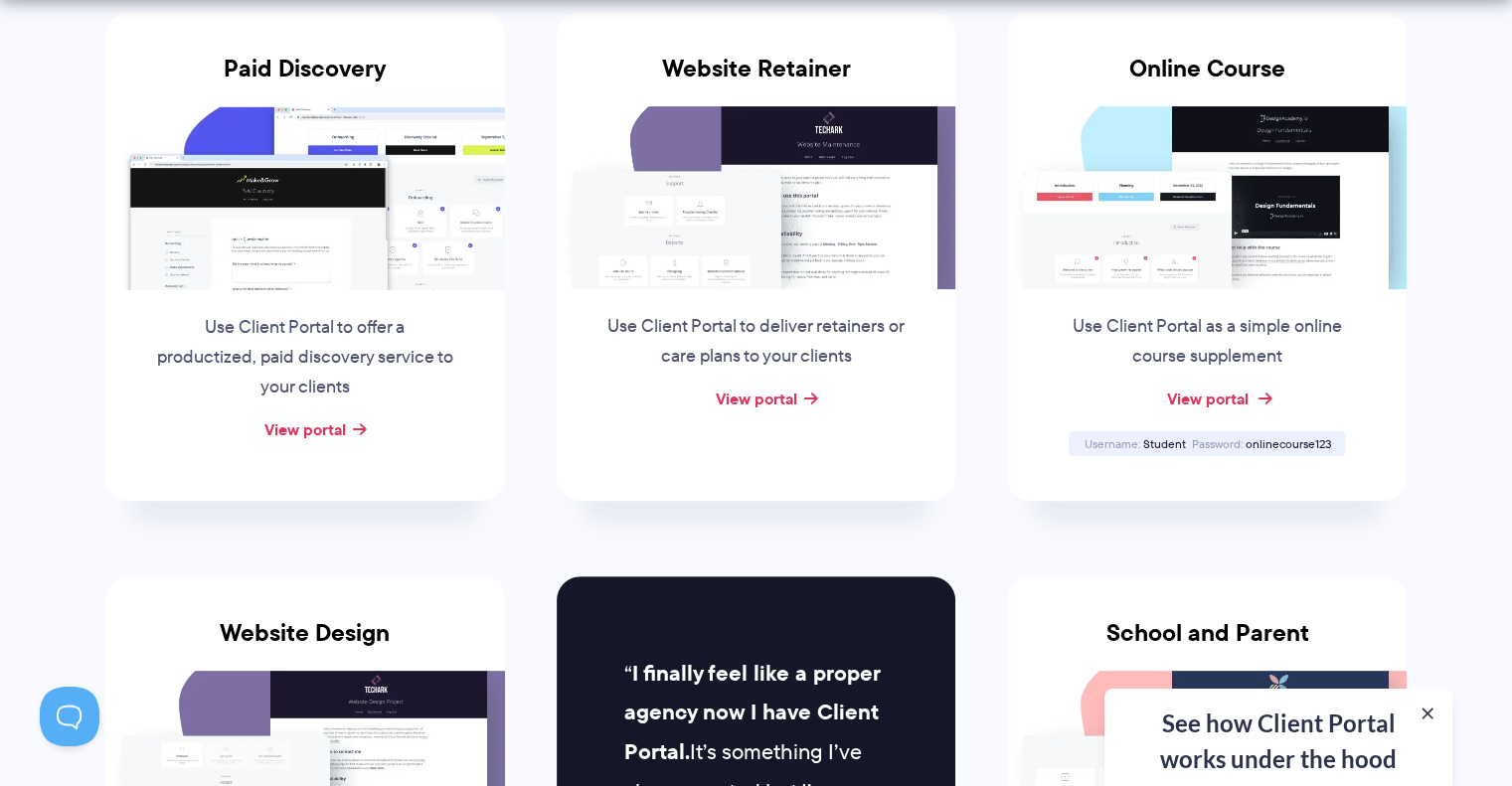 click on "View portal" at bounding box center [1207, 398] 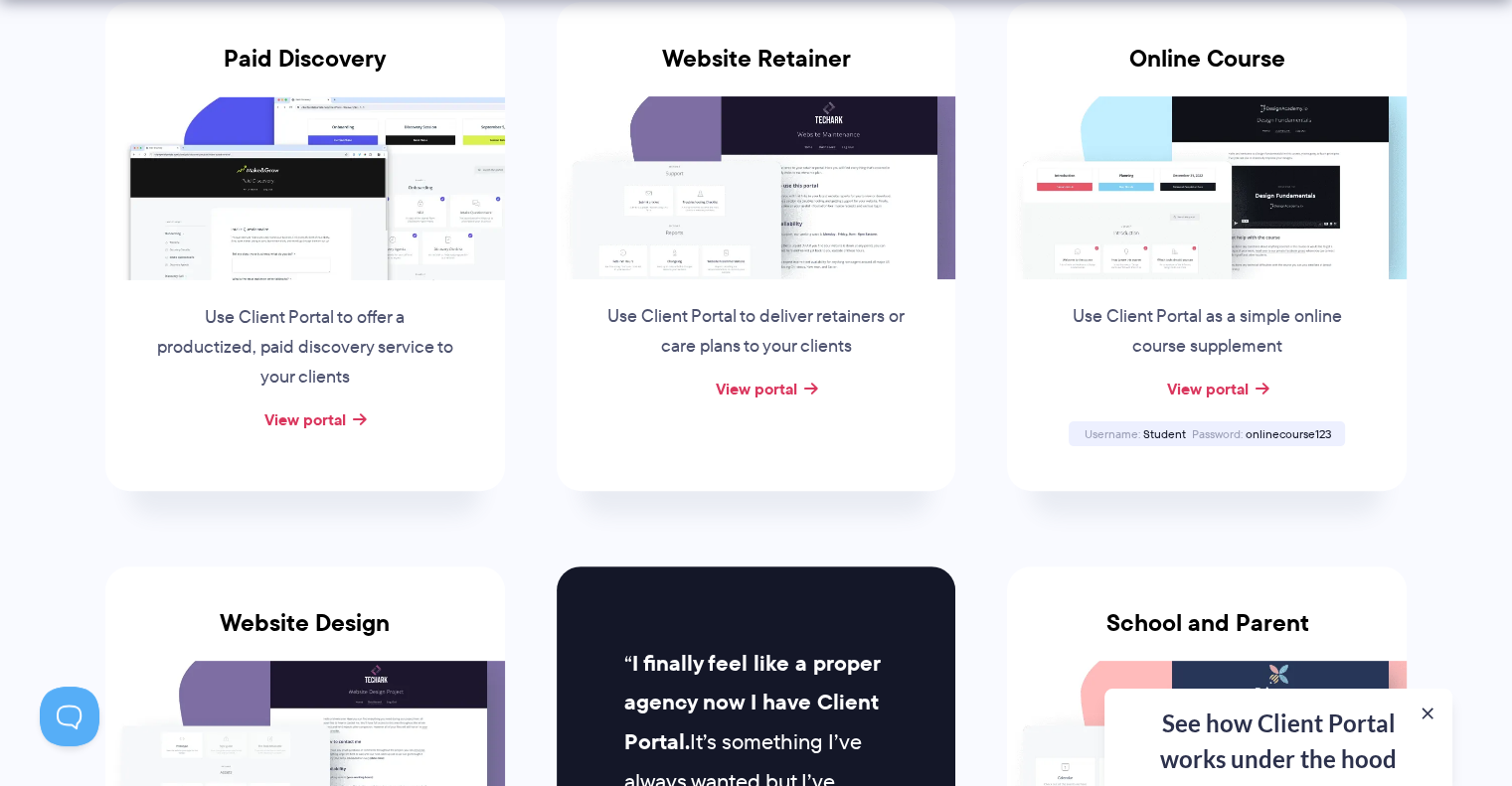 scroll, scrollTop: 453, scrollLeft: 0, axis: vertical 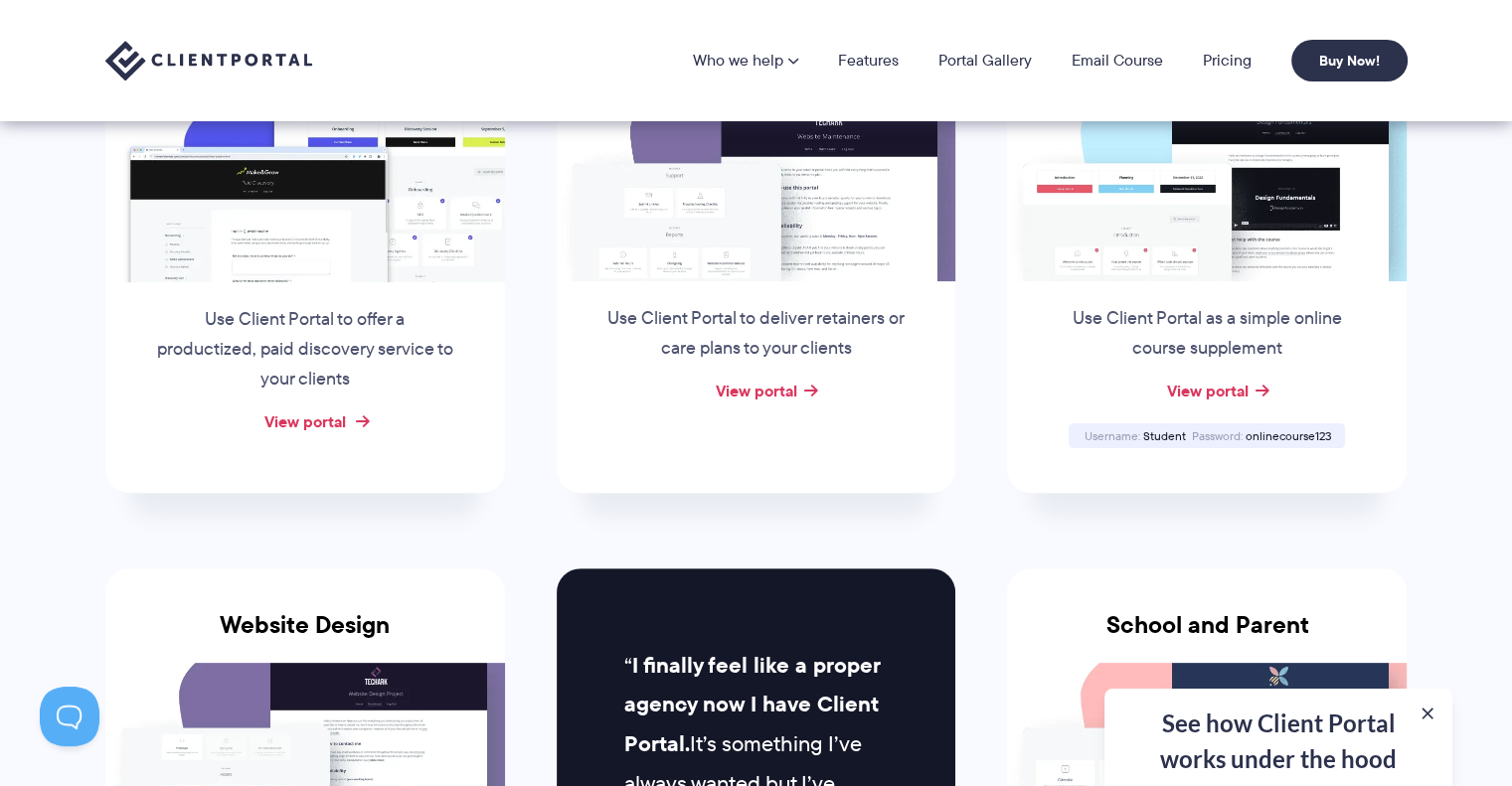 drag, startPoint x: 322, startPoint y: 405, endPoint x: 318, endPoint y: 417, distance: 12.649111 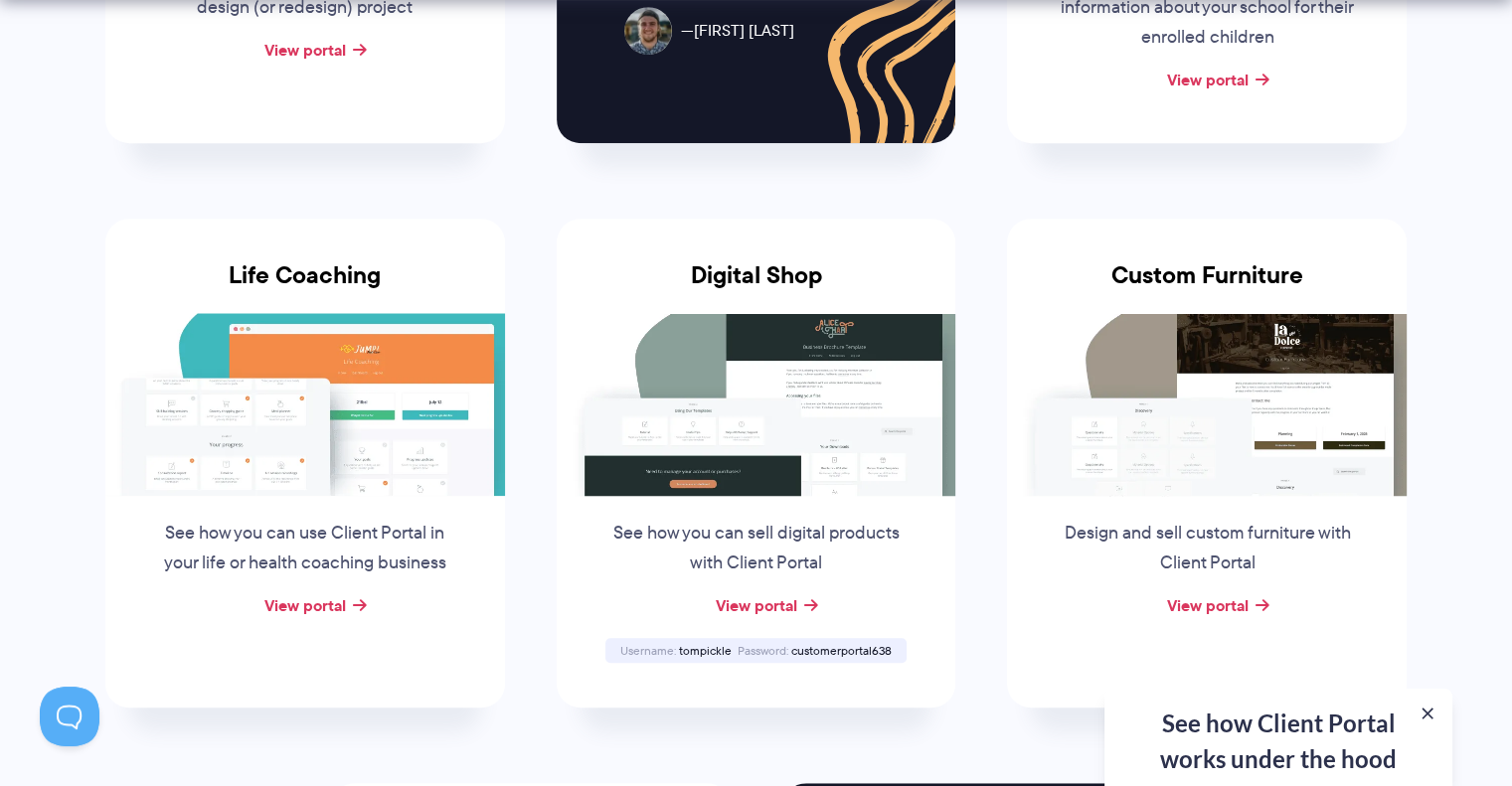scroll, scrollTop: 1406, scrollLeft: 0, axis: vertical 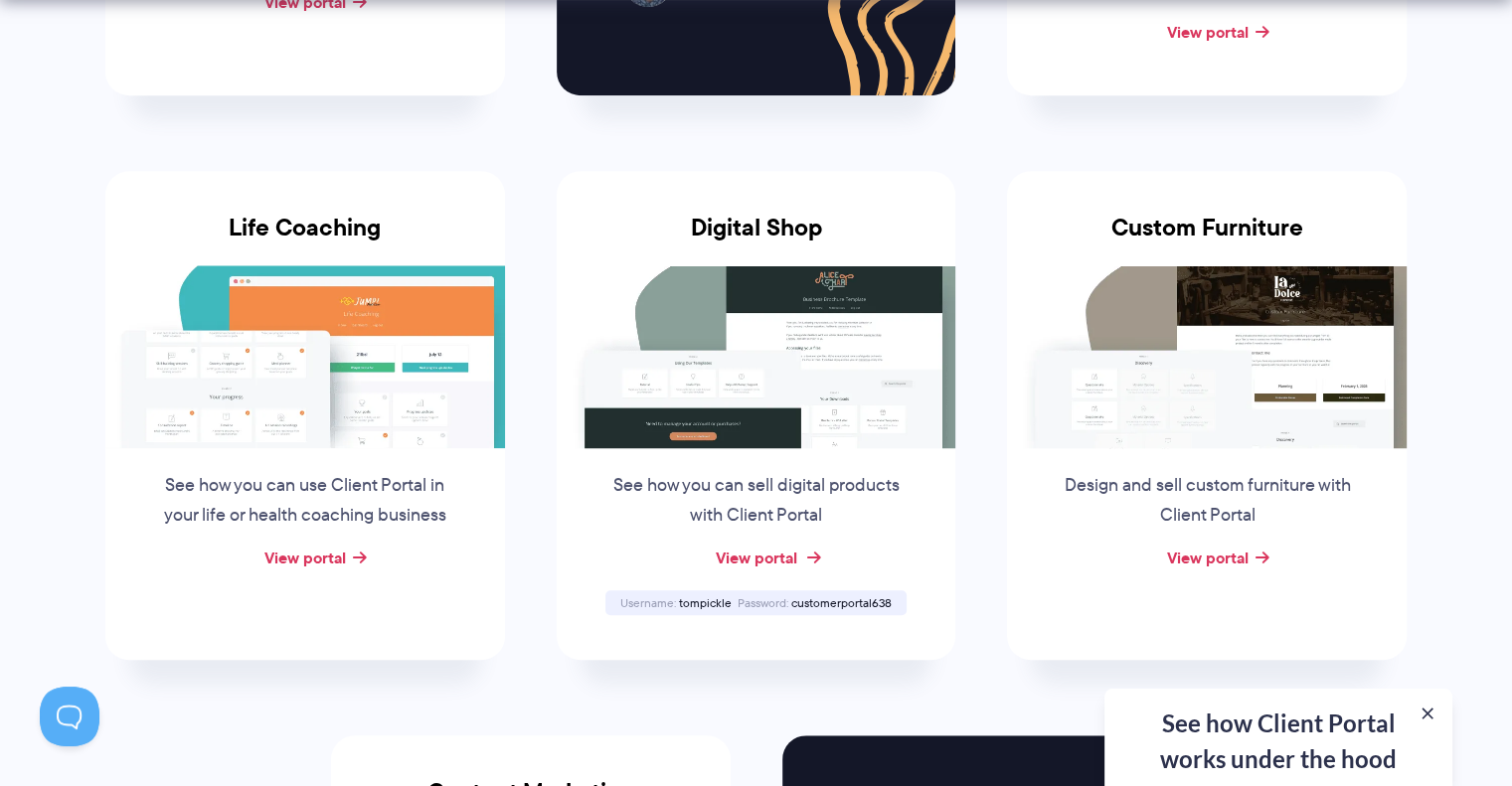 click on "View portal" at bounding box center [756, 557] 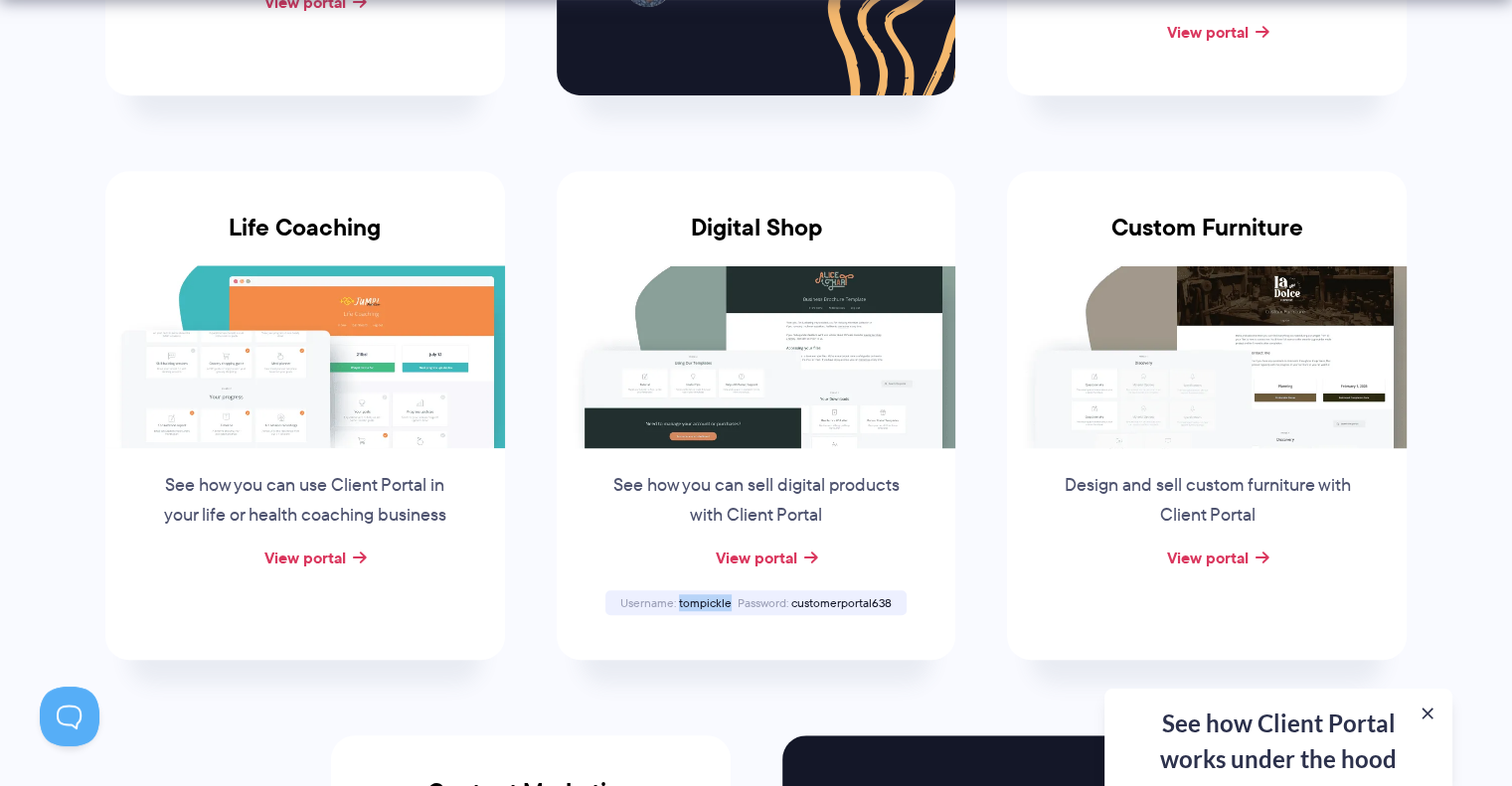 drag, startPoint x: 728, startPoint y: 597, endPoint x: 680, endPoint y: 597, distance: 48 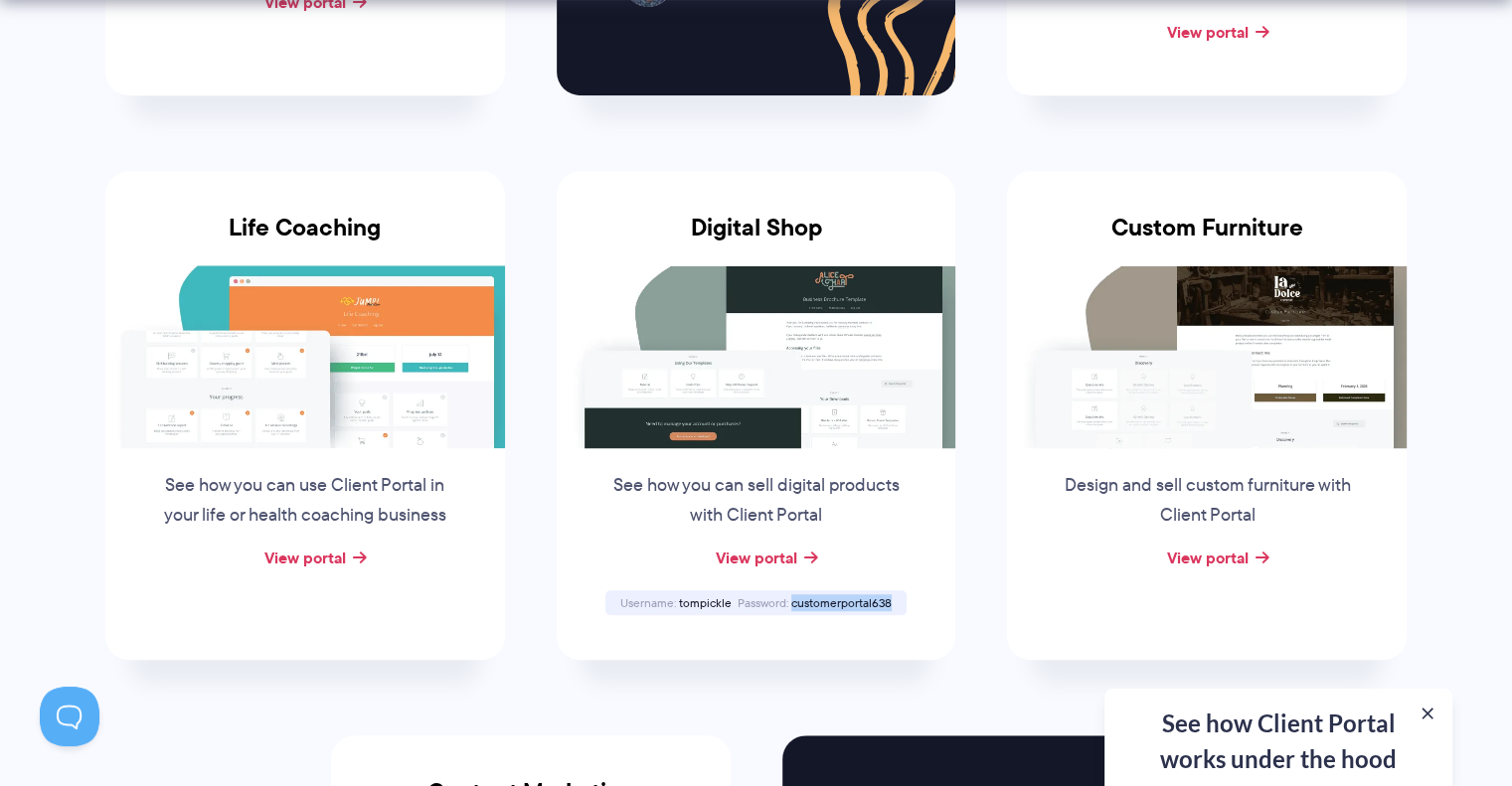 drag, startPoint x: 791, startPoint y: 596, endPoint x: 887, endPoint y: 618, distance: 98.48858 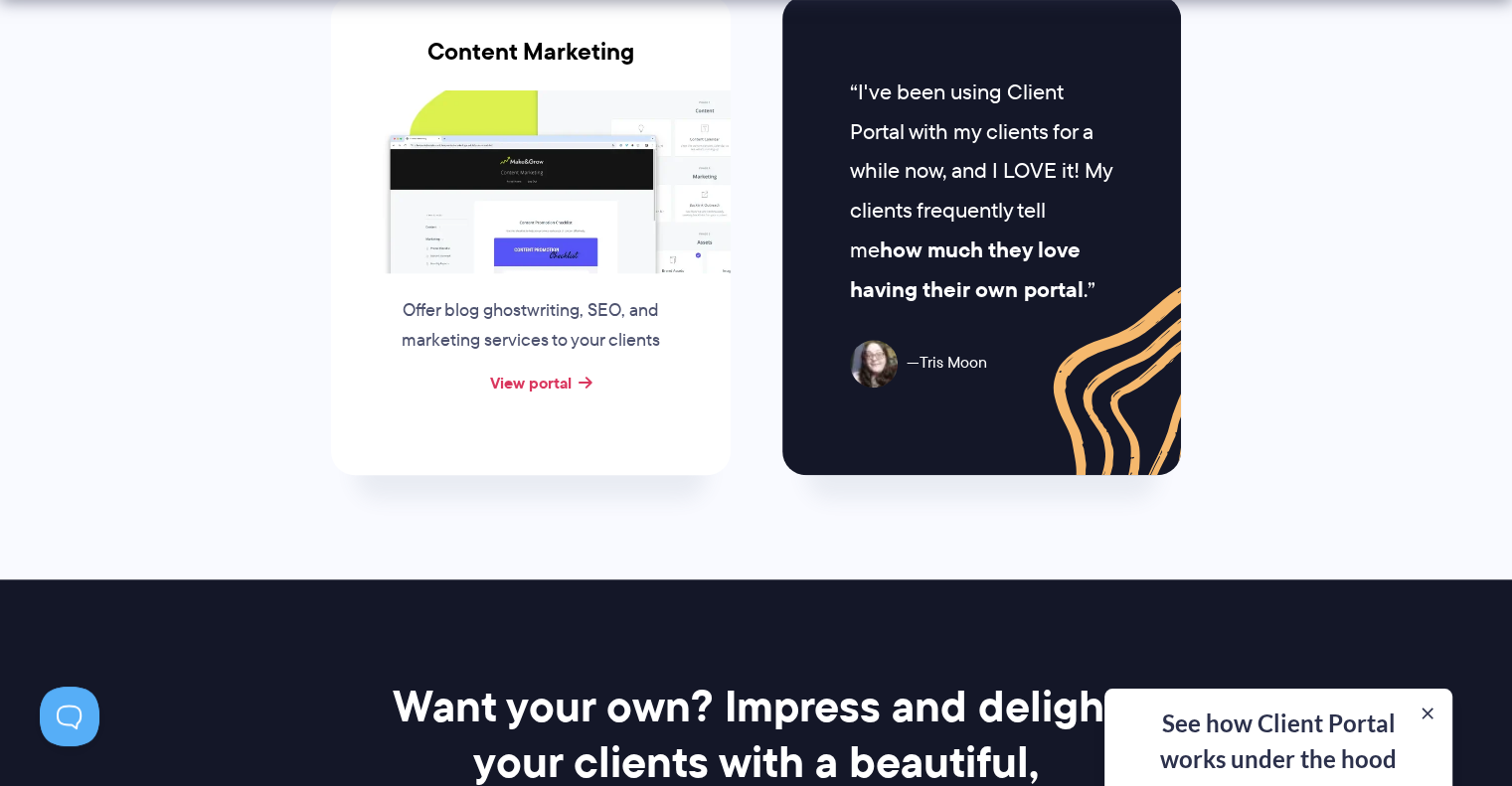 scroll, scrollTop: 2146, scrollLeft: 0, axis: vertical 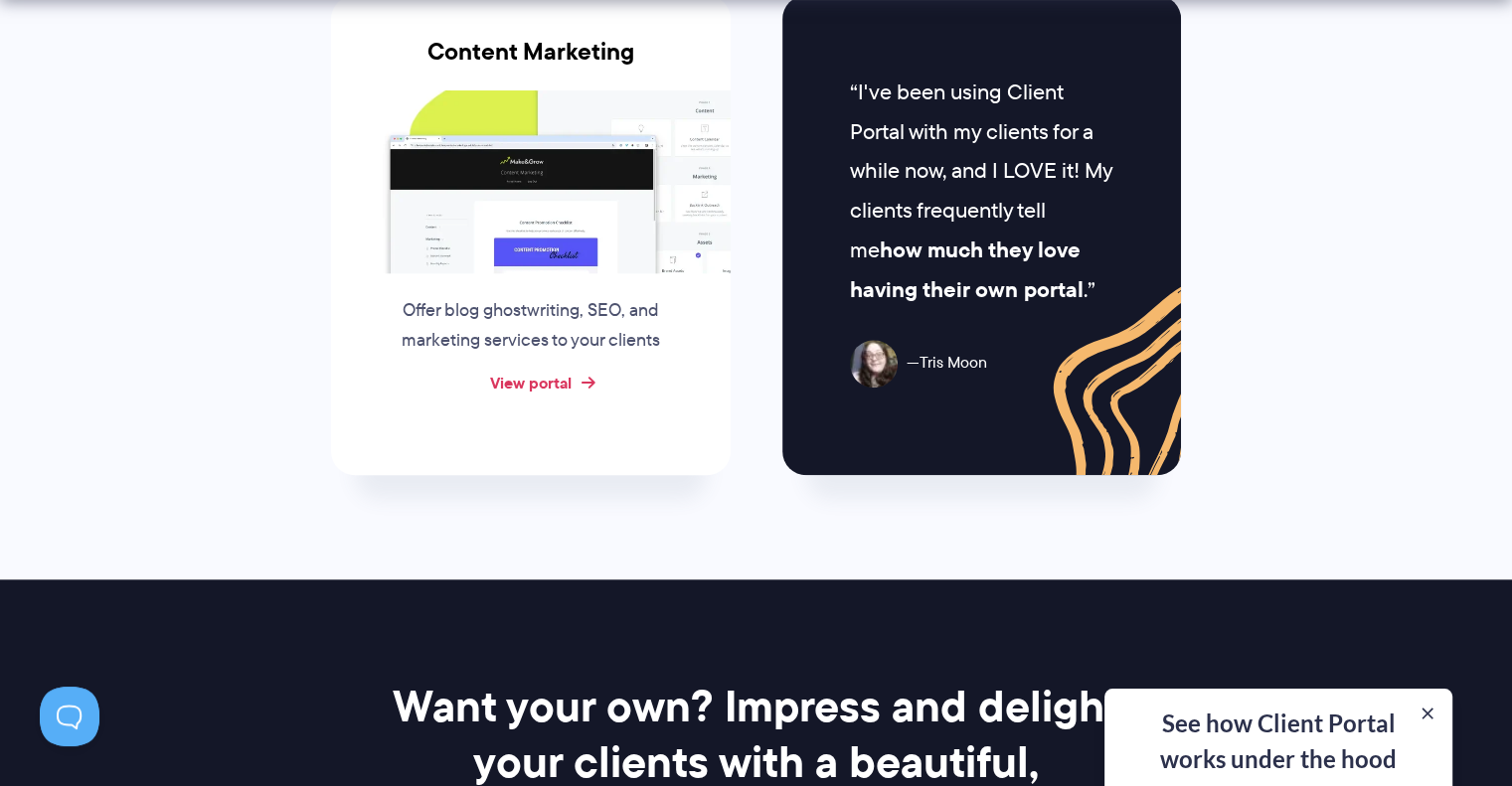 click on "View portal" at bounding box center (531, 383) 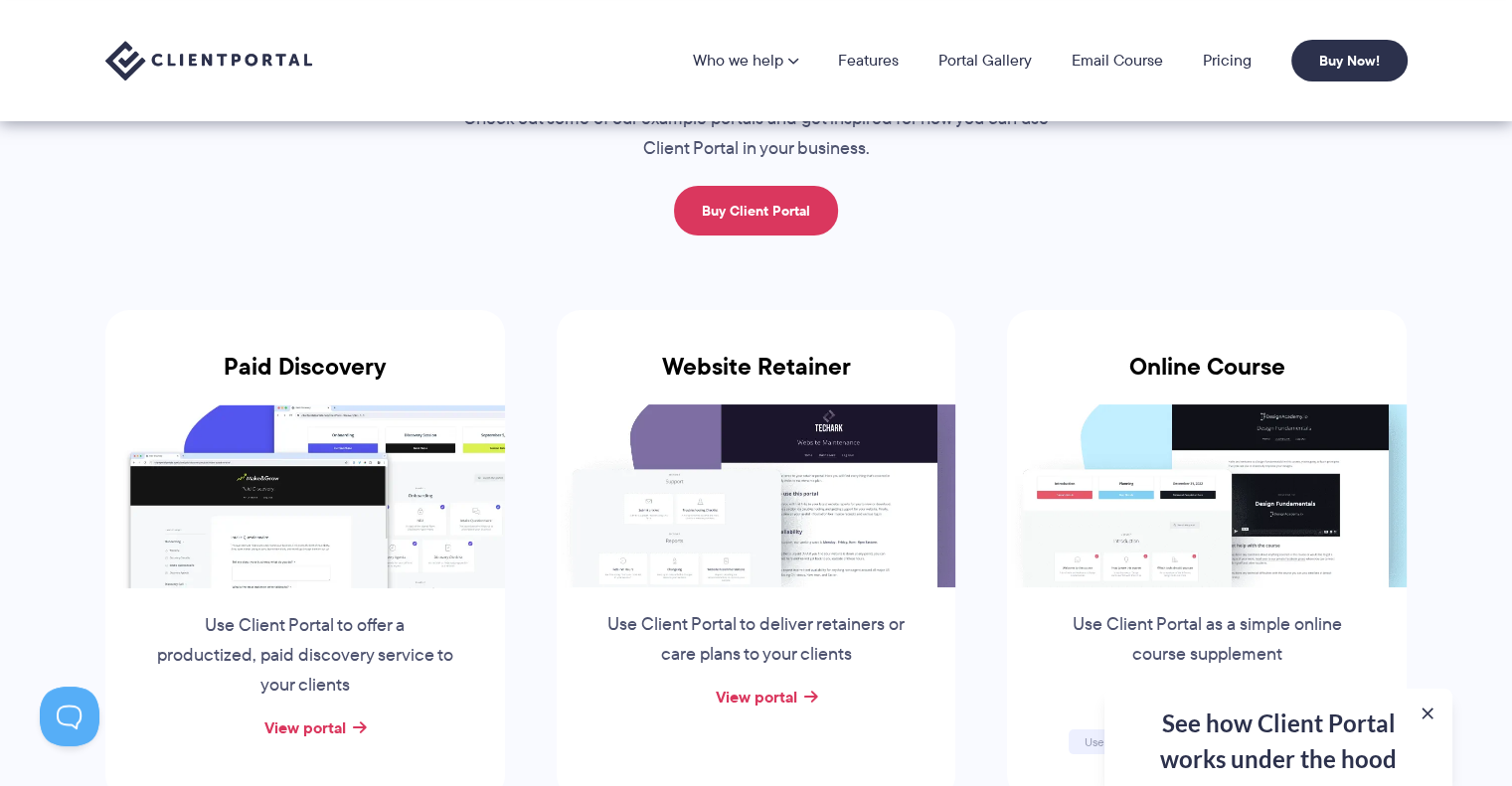 scroll, scrollTop: 0, scrollLeft: 0, axis: both 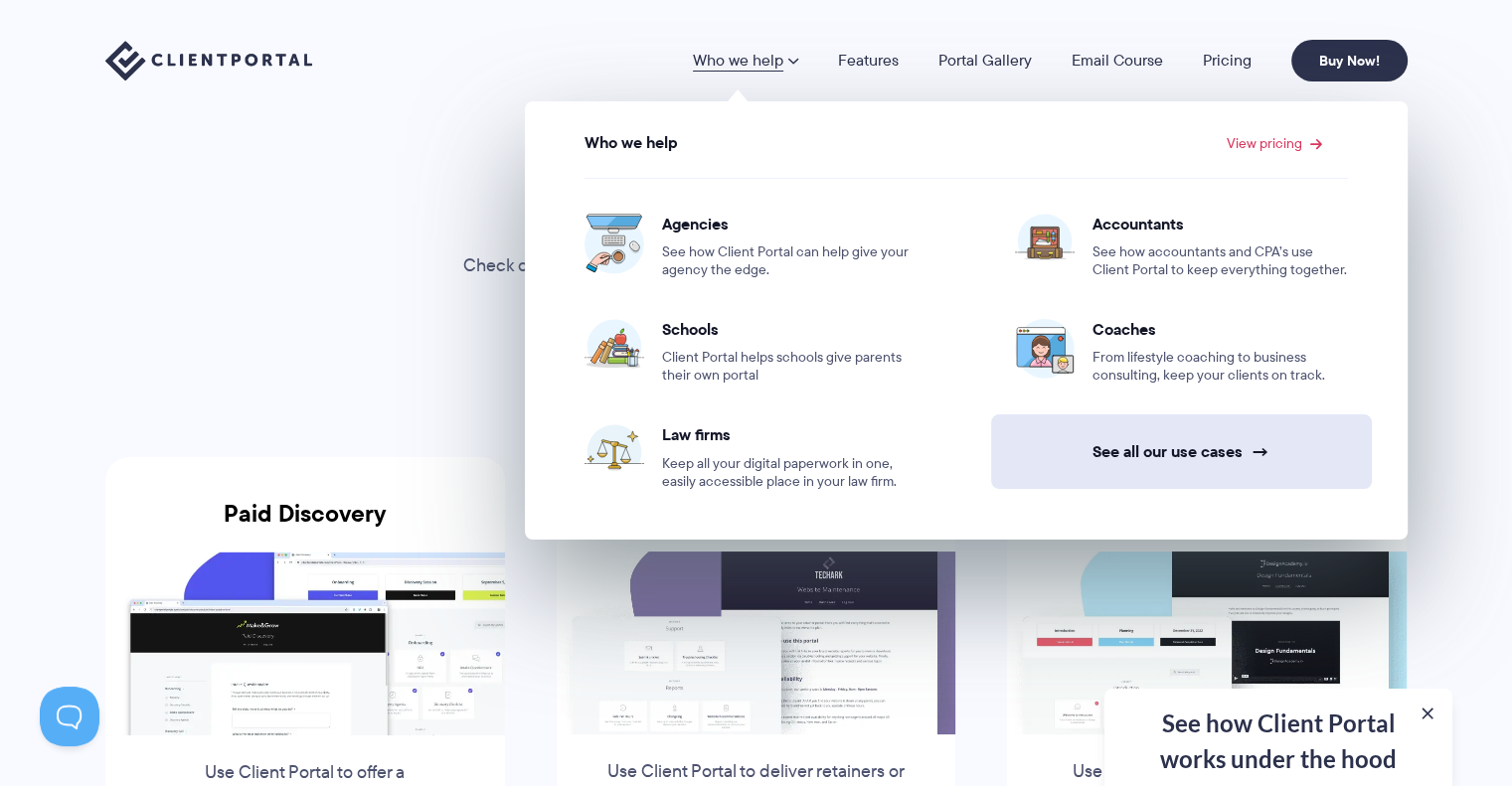 click on "See all our use cases  →" at bounding box center (1181, 451) 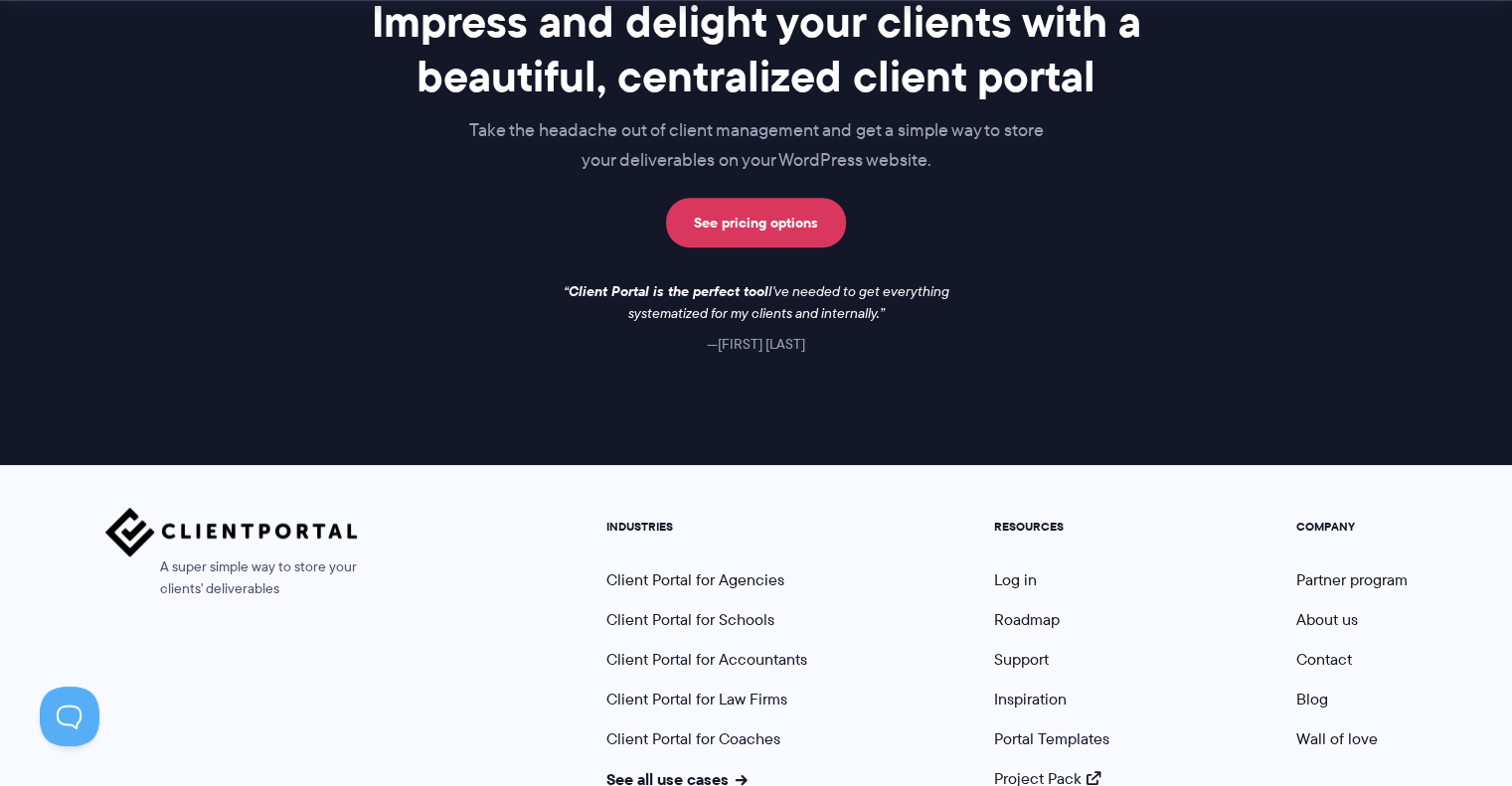scroll, scrollTop: 1749, scrollLeft: 0, axis: vertical 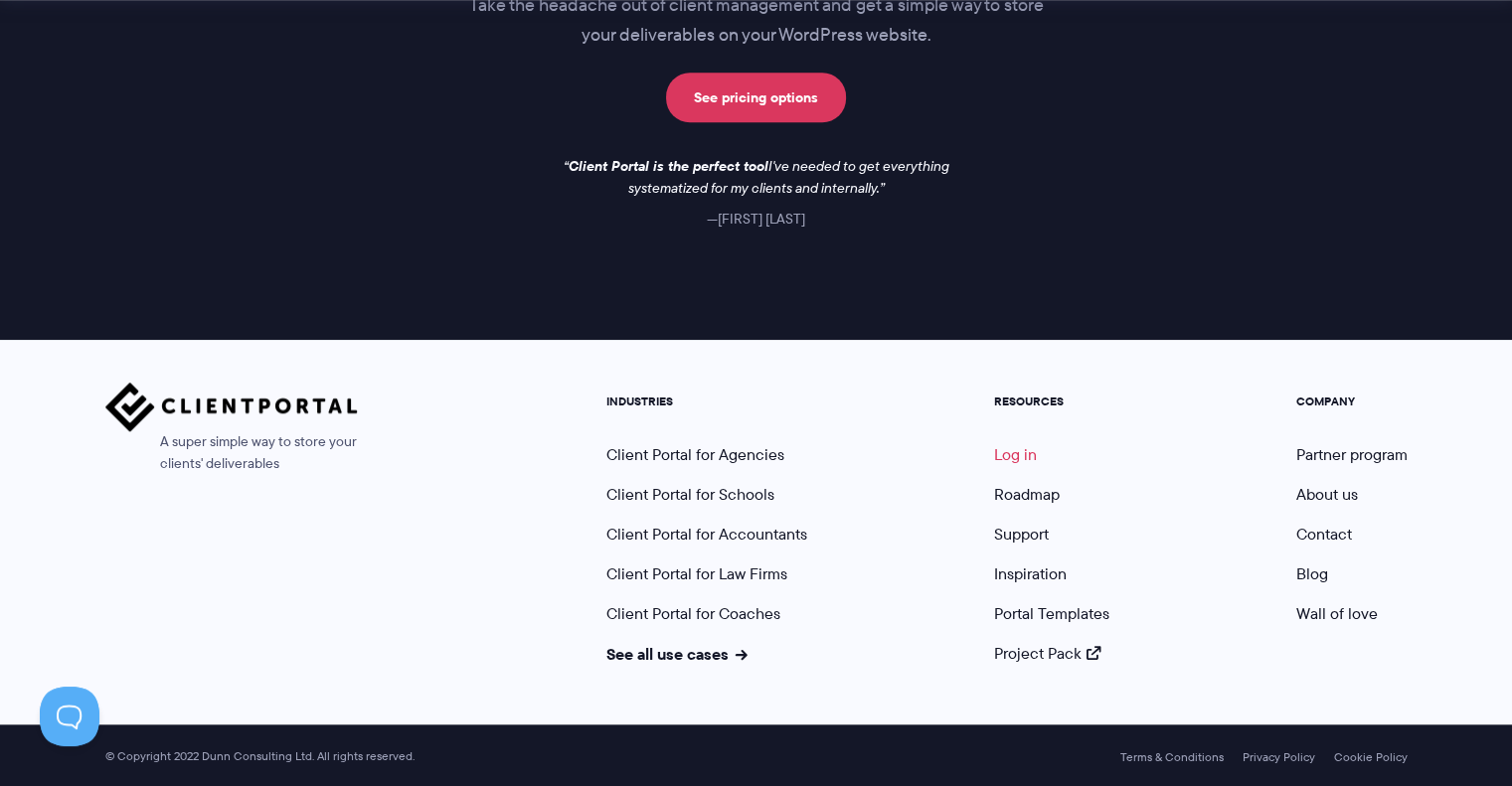 click on "Log in" at bounding box center [1015, 454] 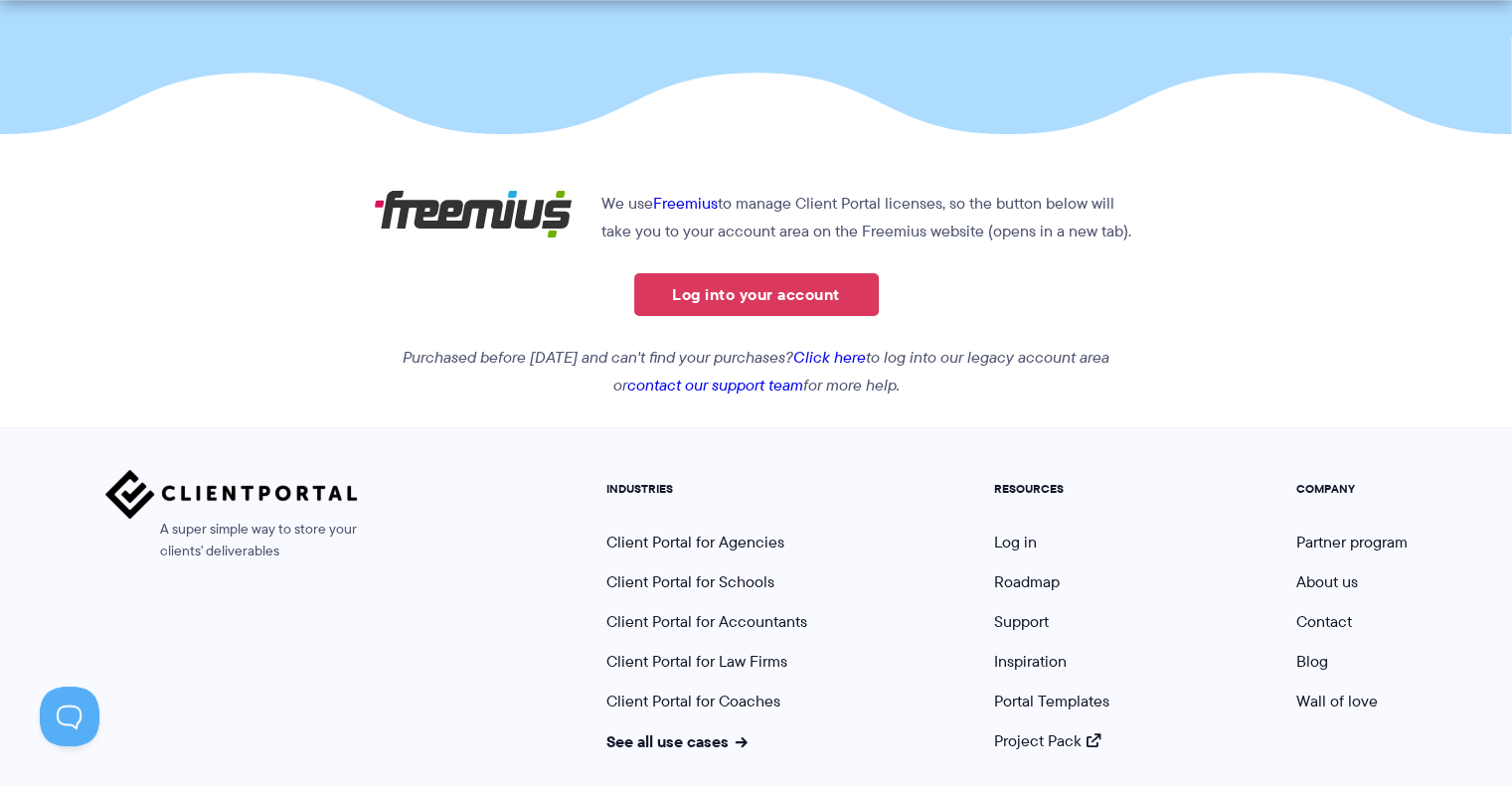 scroll, scrollTop: 435, scrollLeft: 0, axis: vertical 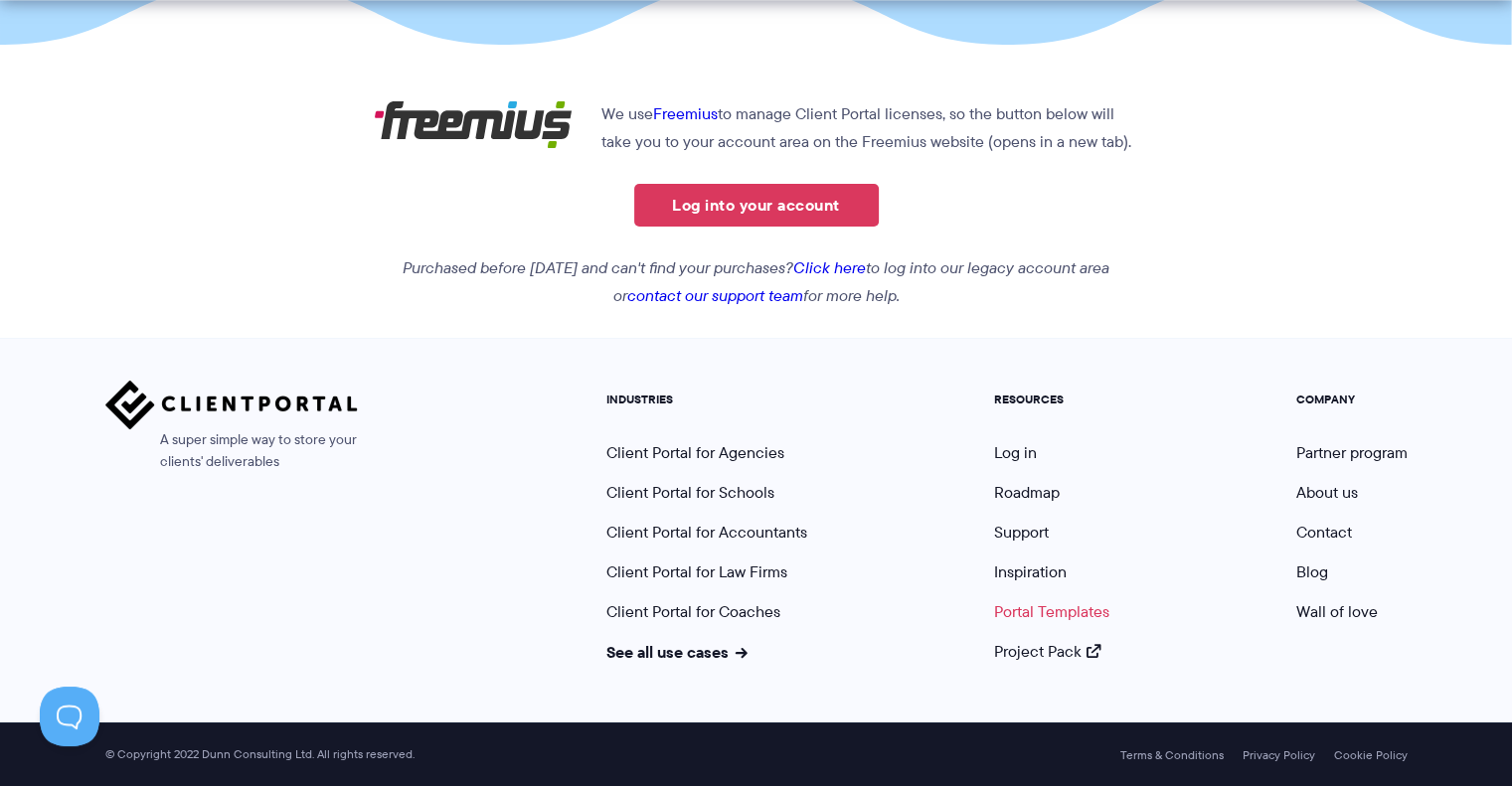 click on "Portal Templates" at bounding box center (1052, 611) 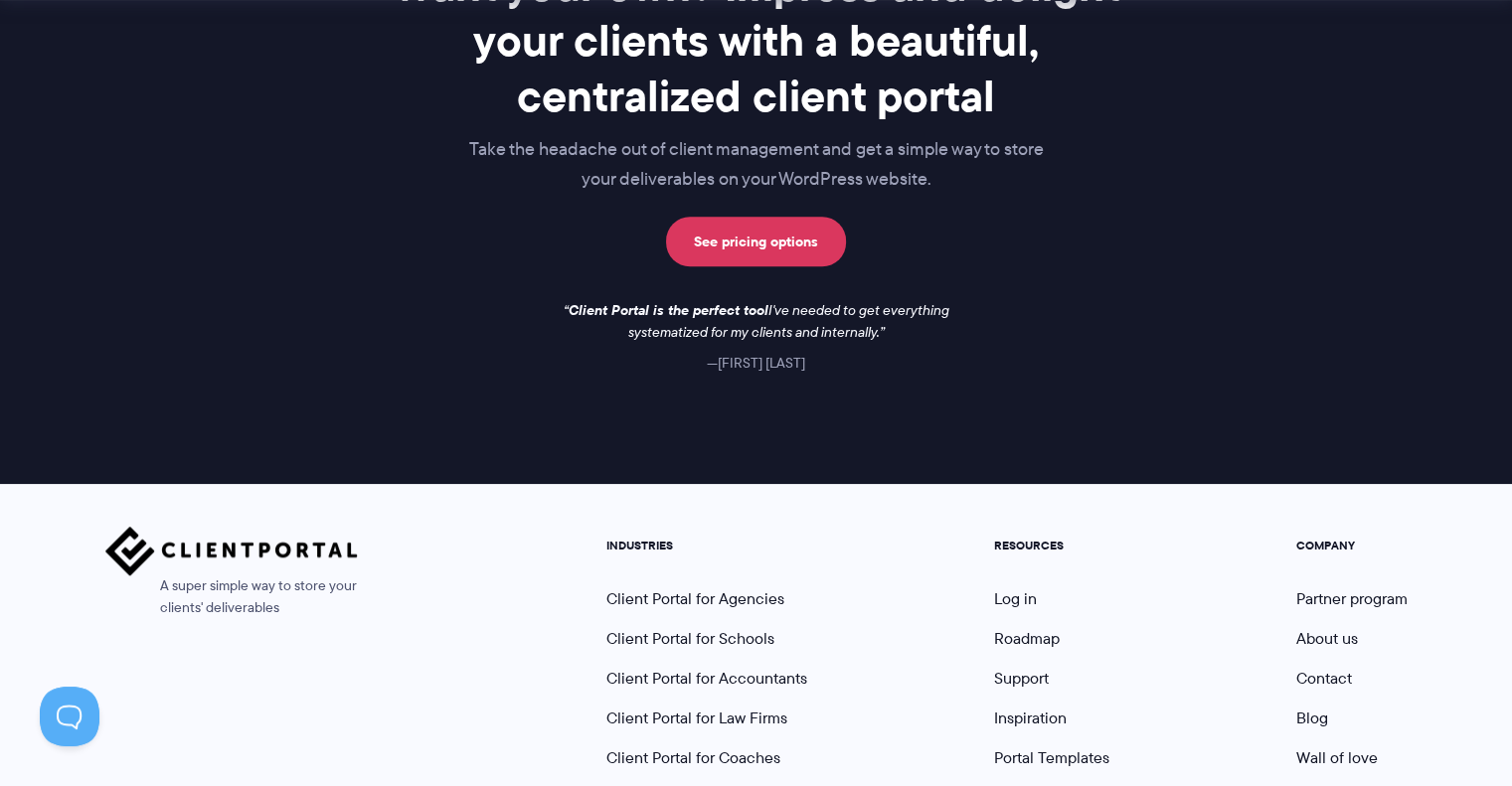 scroll, scrollTop: 1842, scrollLeft: 0, axis: vertical 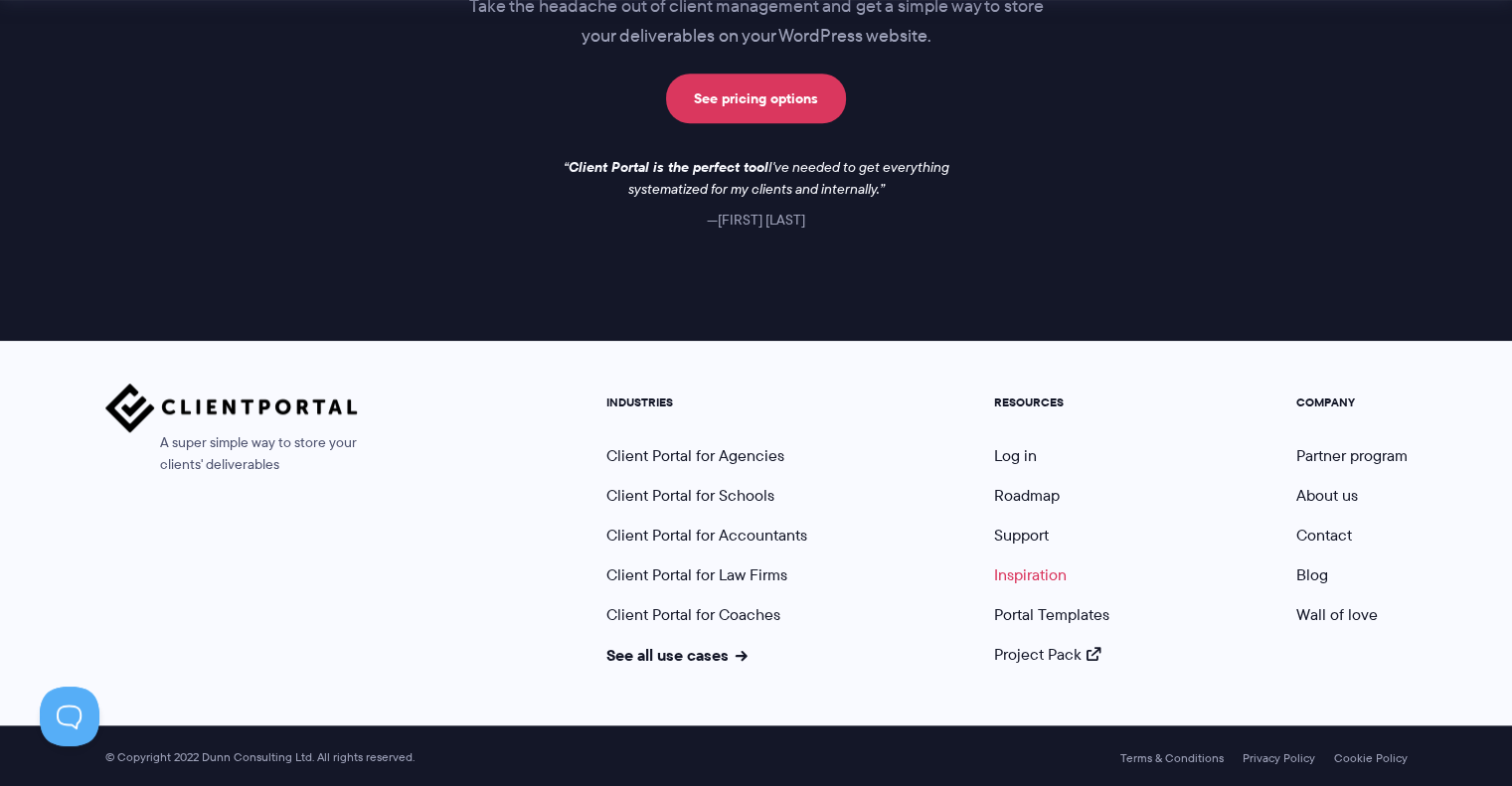 click on "Inspiration" at bounding box center (1030, 574) 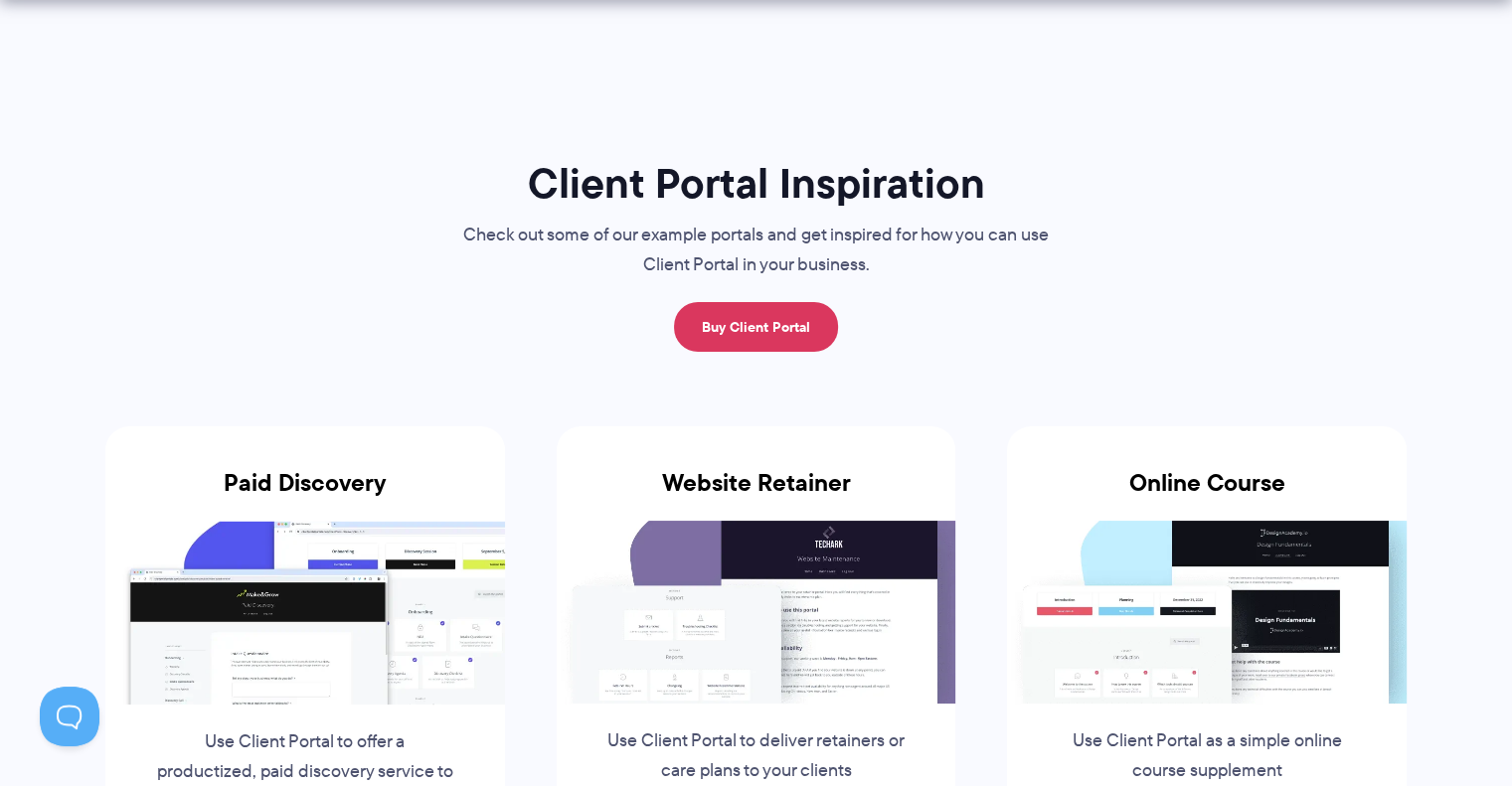 scroll, scrollTop: 0, scrollLeft: 0, axis: both 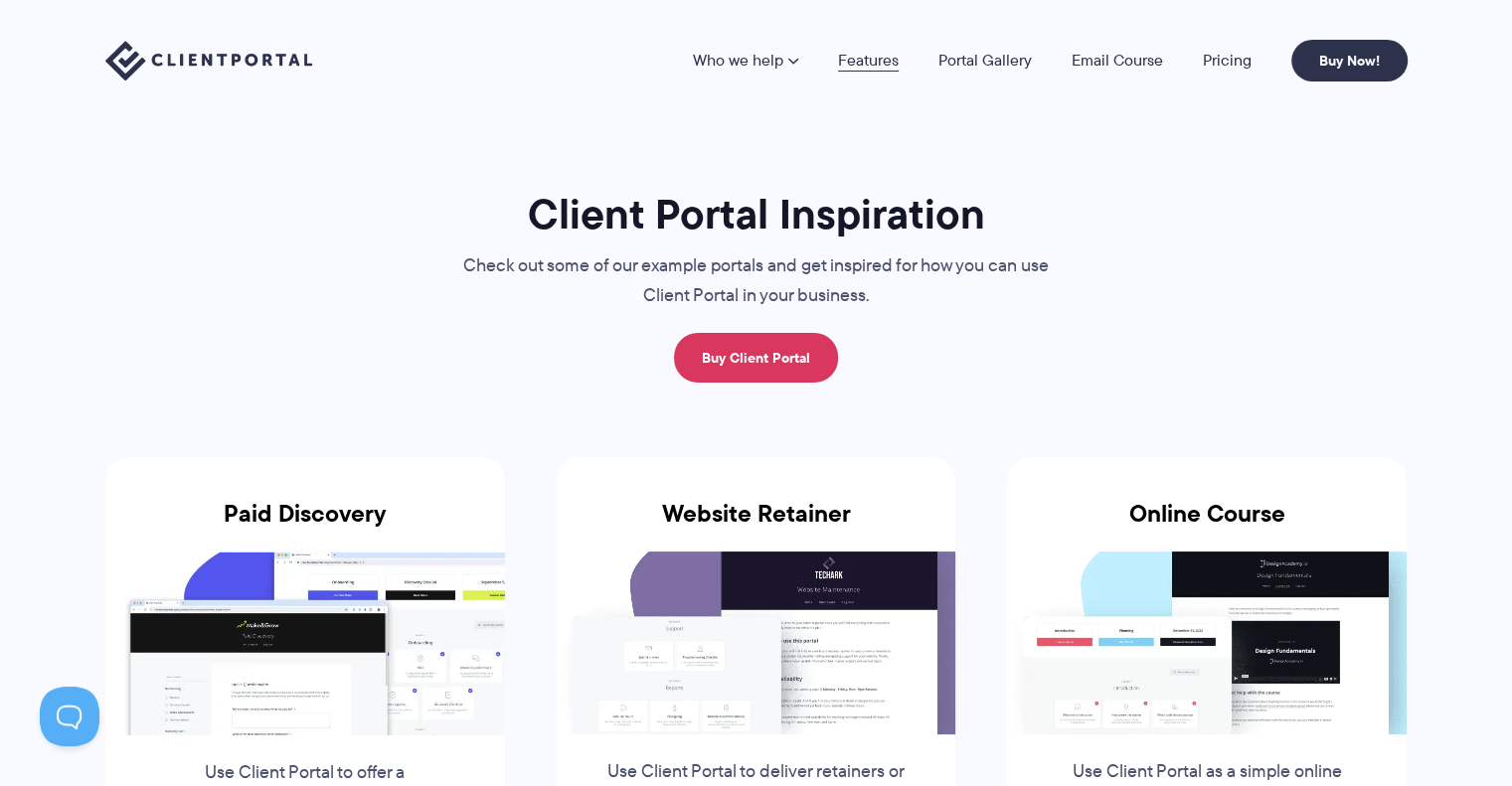 click on "Features" at bounding box center (868, 61) 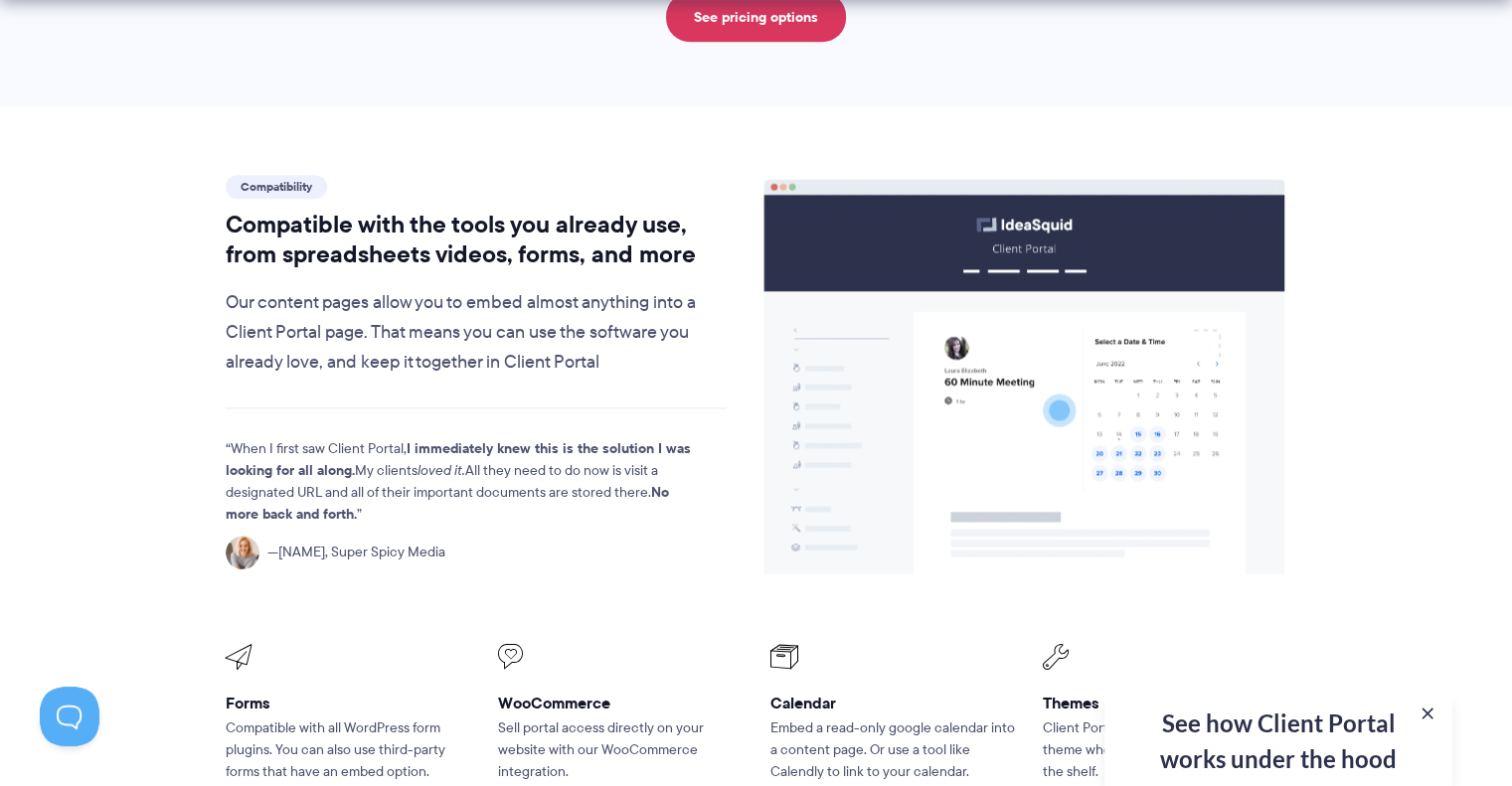 scroll, scrollTop: 2205, scrollLeft: 0, axis: vertical 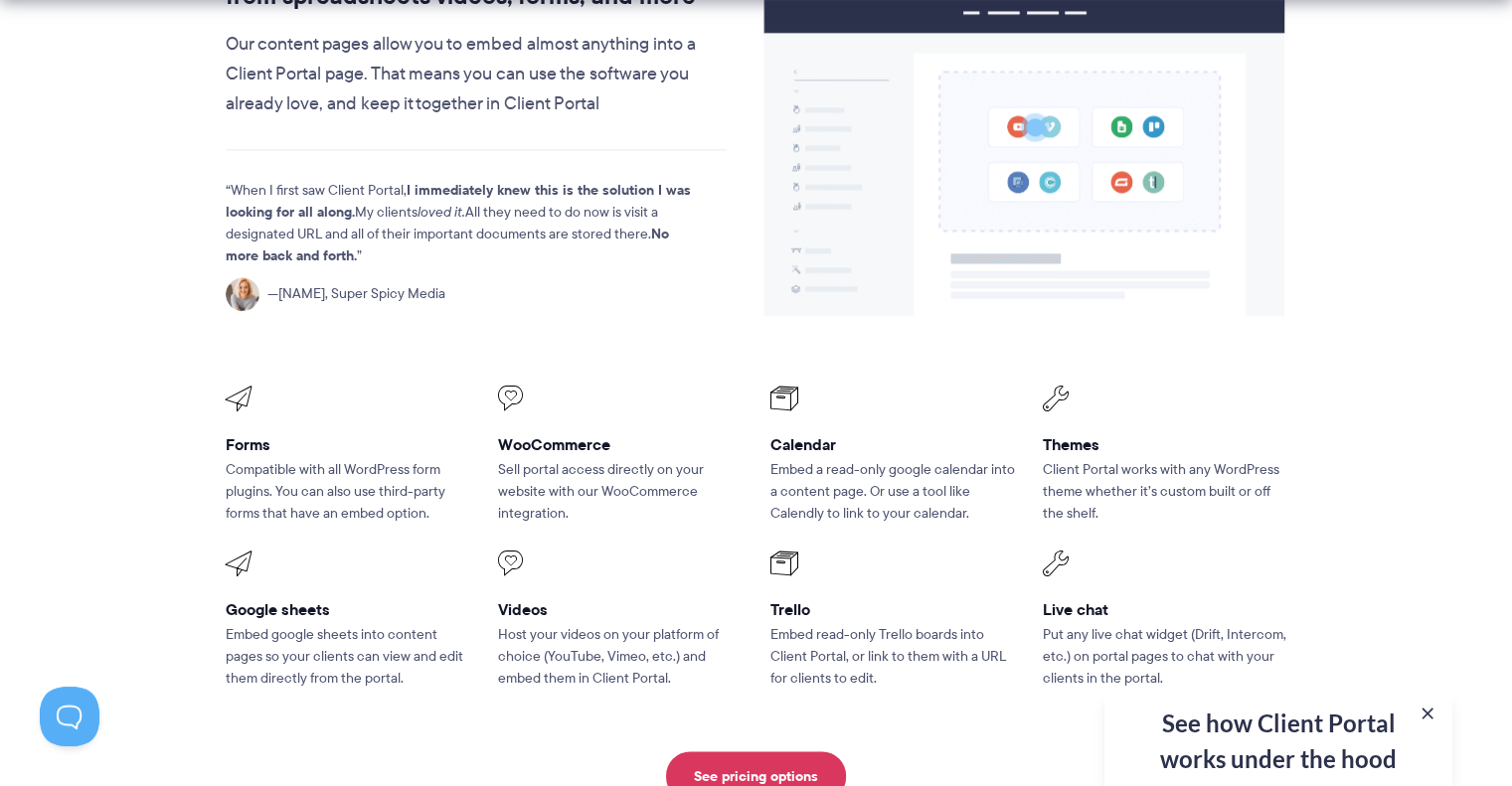 drag, startPoint x: 0, startPoint y: 0, endPoint x: 206, endPoint y: 415, distance: 463.3152 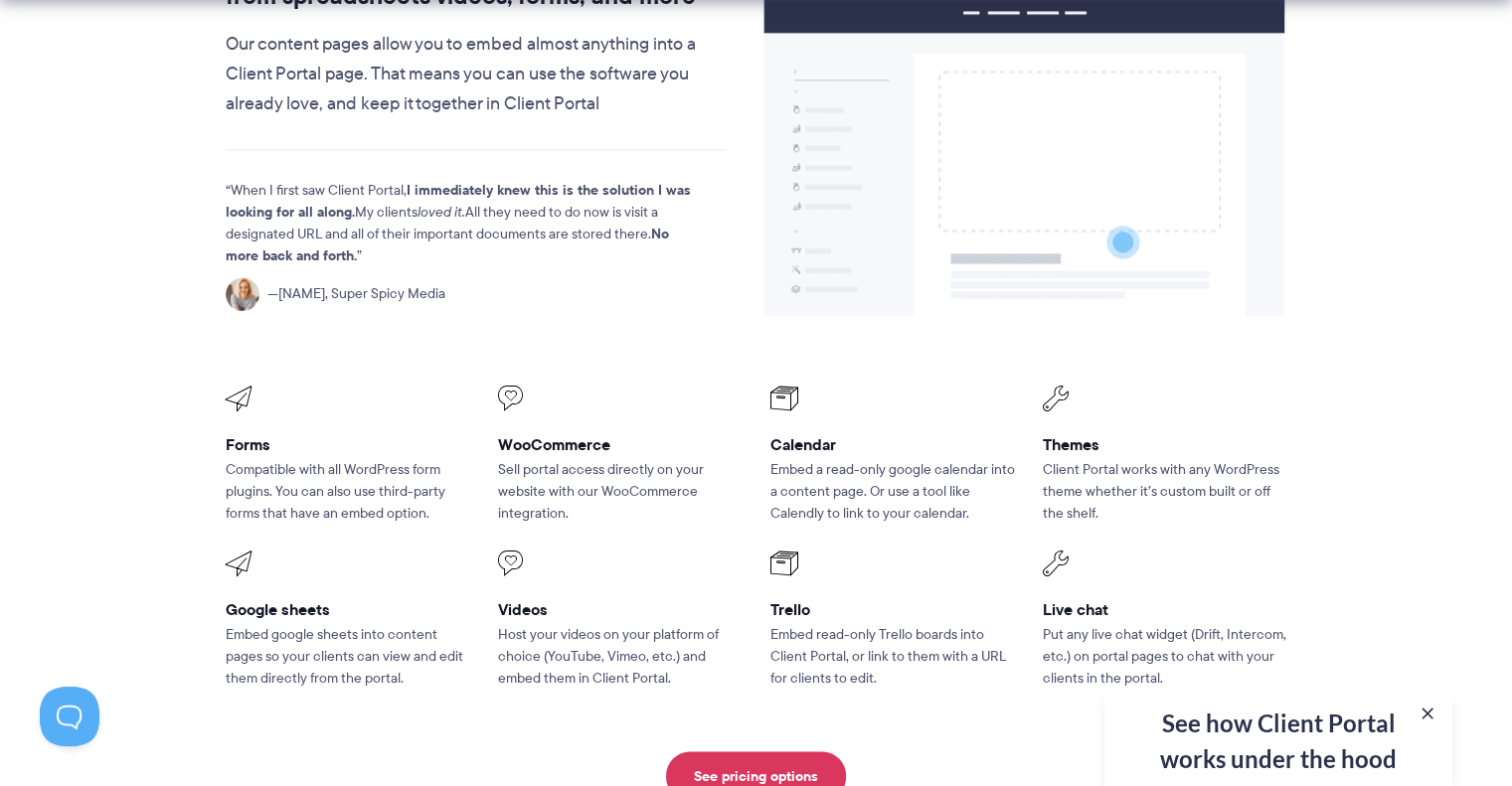 click on "Compatibility   Compatible with the tools you already use, from spreadsheets videos, forms, and more   Our content pages allow you to embed almost anything into a Client Portal page. That means you can use the software you already love, and keep it together in Client Portal           When I first saw Client Portal,  I immediately knew this is the solution I was looking for all along.  My clients  loved it.  All they need to do now is visit a designated URL and all of their important documents are stored there.  No more back and forth.               Mojca Zove, Super Spicy Media                   Forms   Compatible with all WordPress form plugins. You can also use third-party forms that have an embed option.             WooCommerce   Sell portal access directly on your website with our WooCommerce integration.             Calendar   Embed a read-only google calendar into a content page. Or use a tool like Calendly to link to your calendar.             Themes               Google sheets" at bounding box center [756, 357] 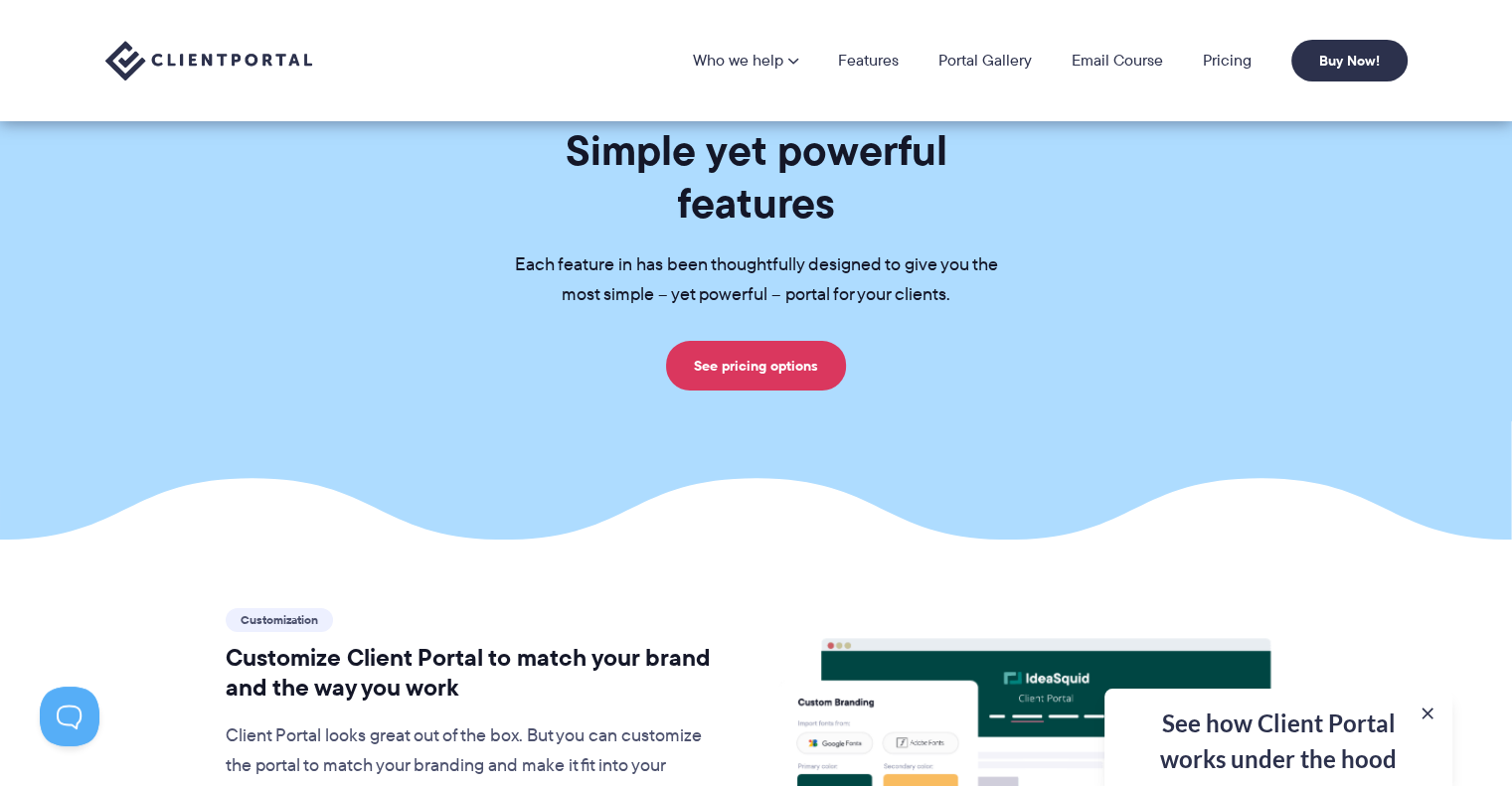 scroll, scrollTop: 0, scrollLeft: 0, axis: both 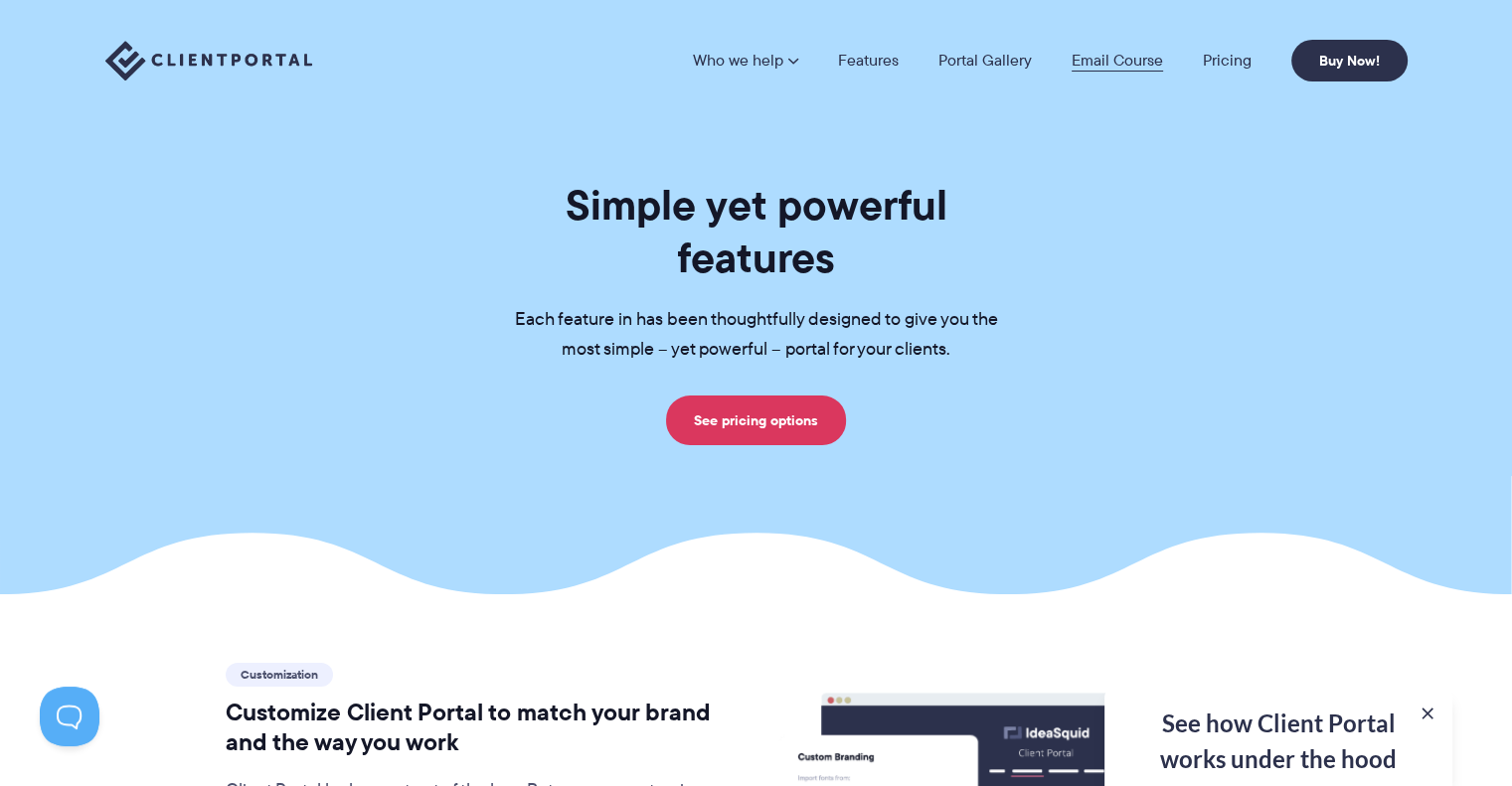 click on "Email Course" at bounding box center (1117, 61) 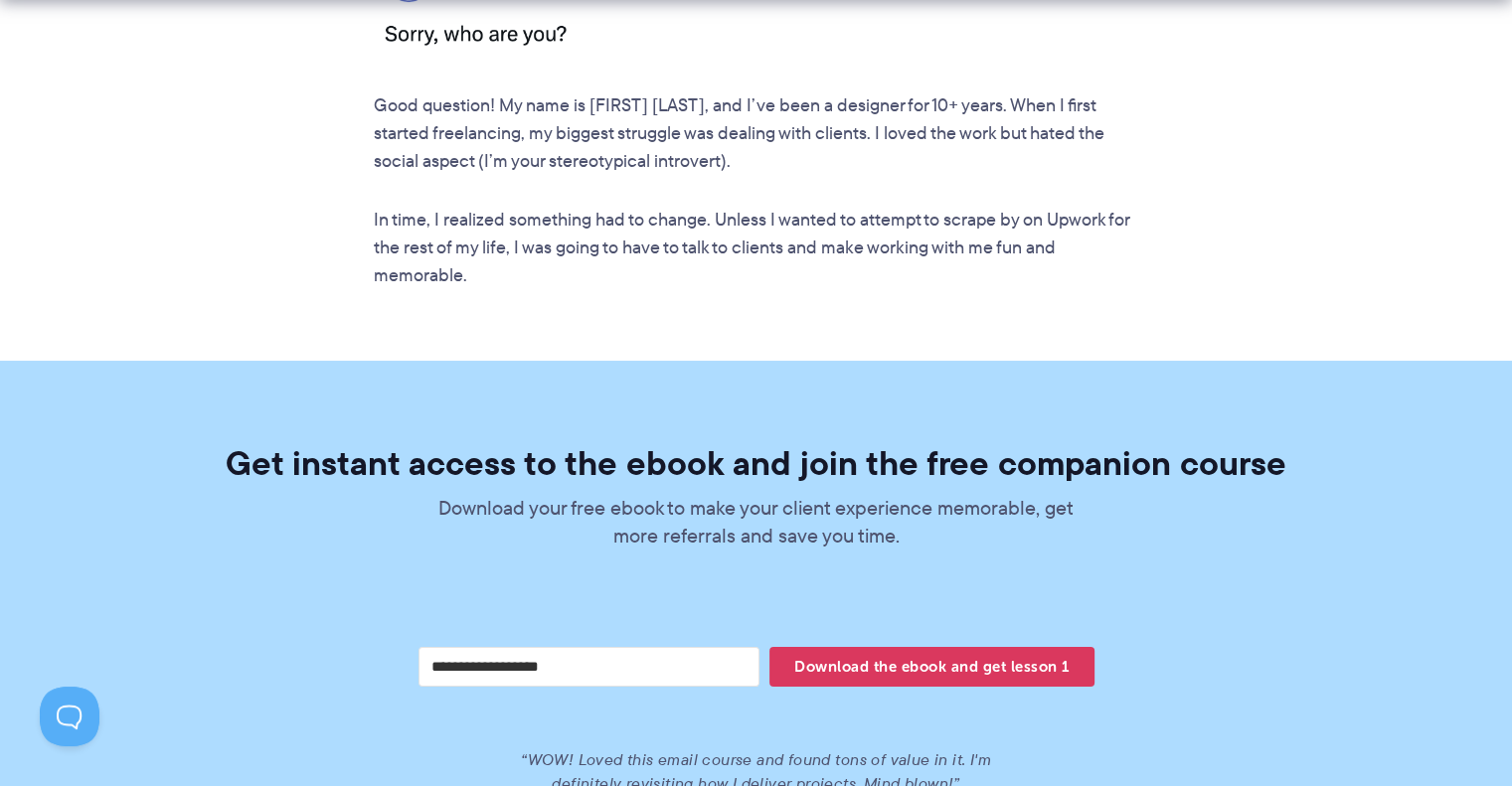 scroll, scrollTop: 3660, scrollLeft: 0, axis: vertical 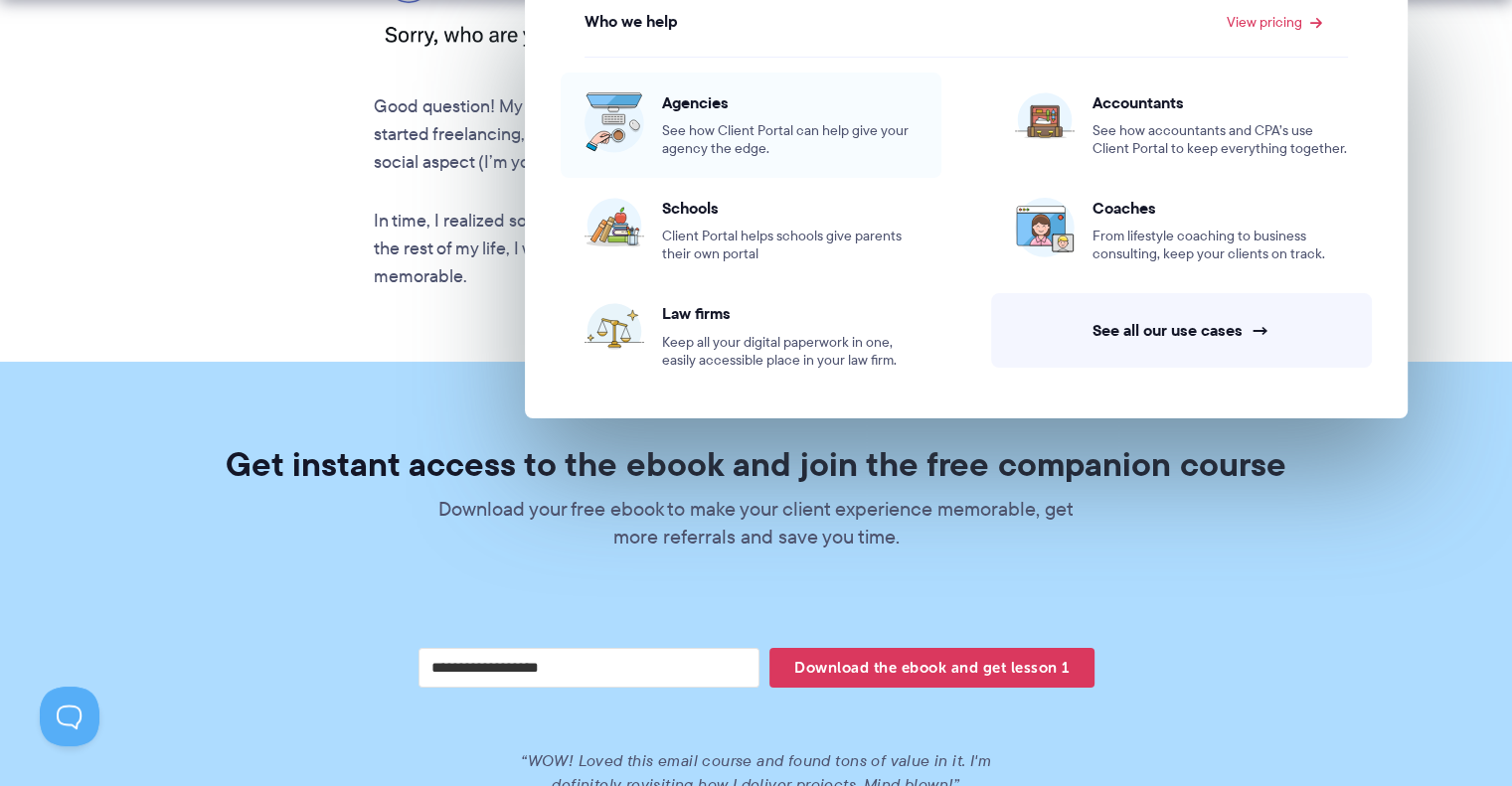 click on "Agencies" at bounding box center [789, 102] 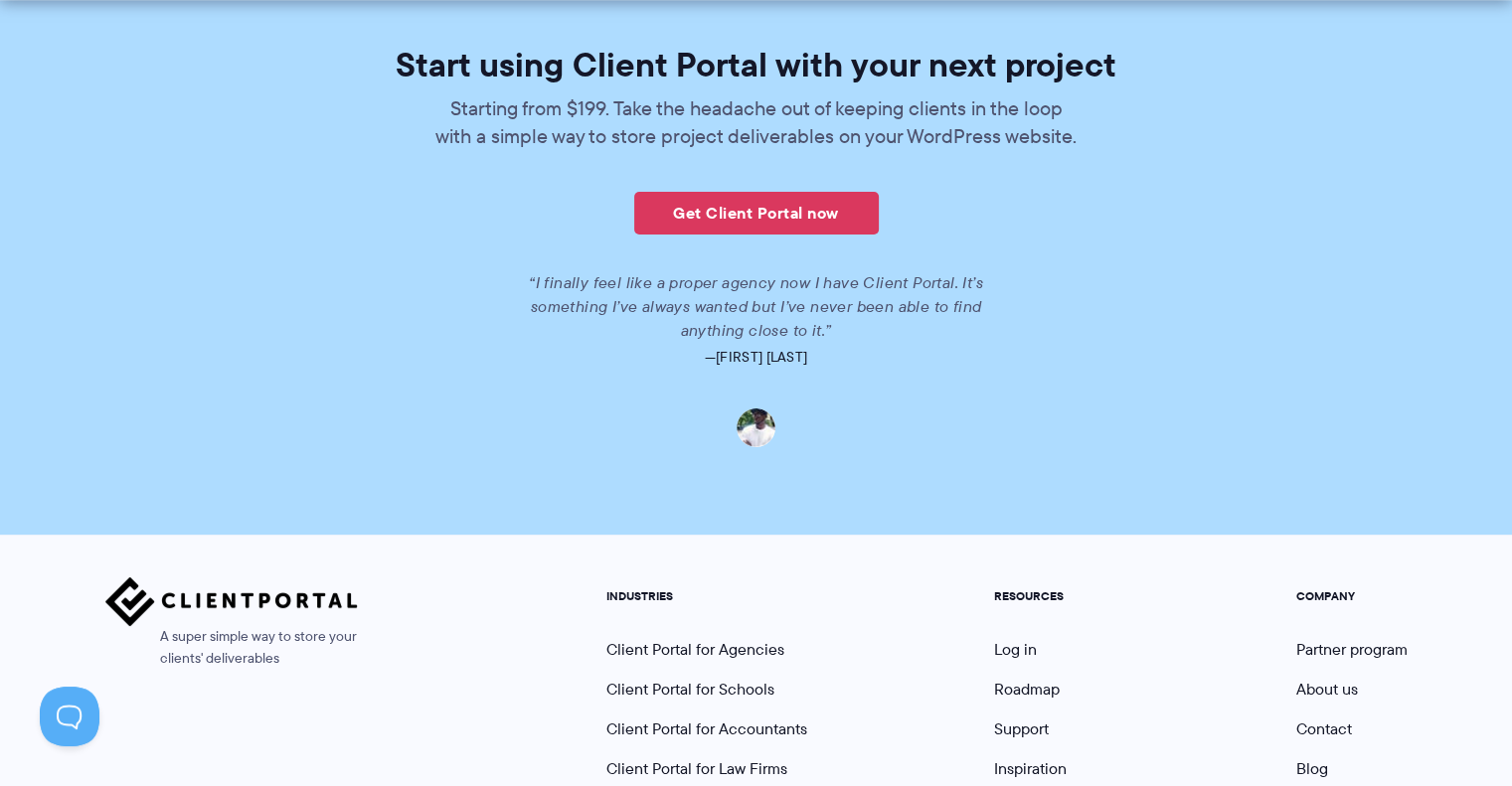 scroll, scrollTop: 4515, scrollLeft: 0, axis: vertical 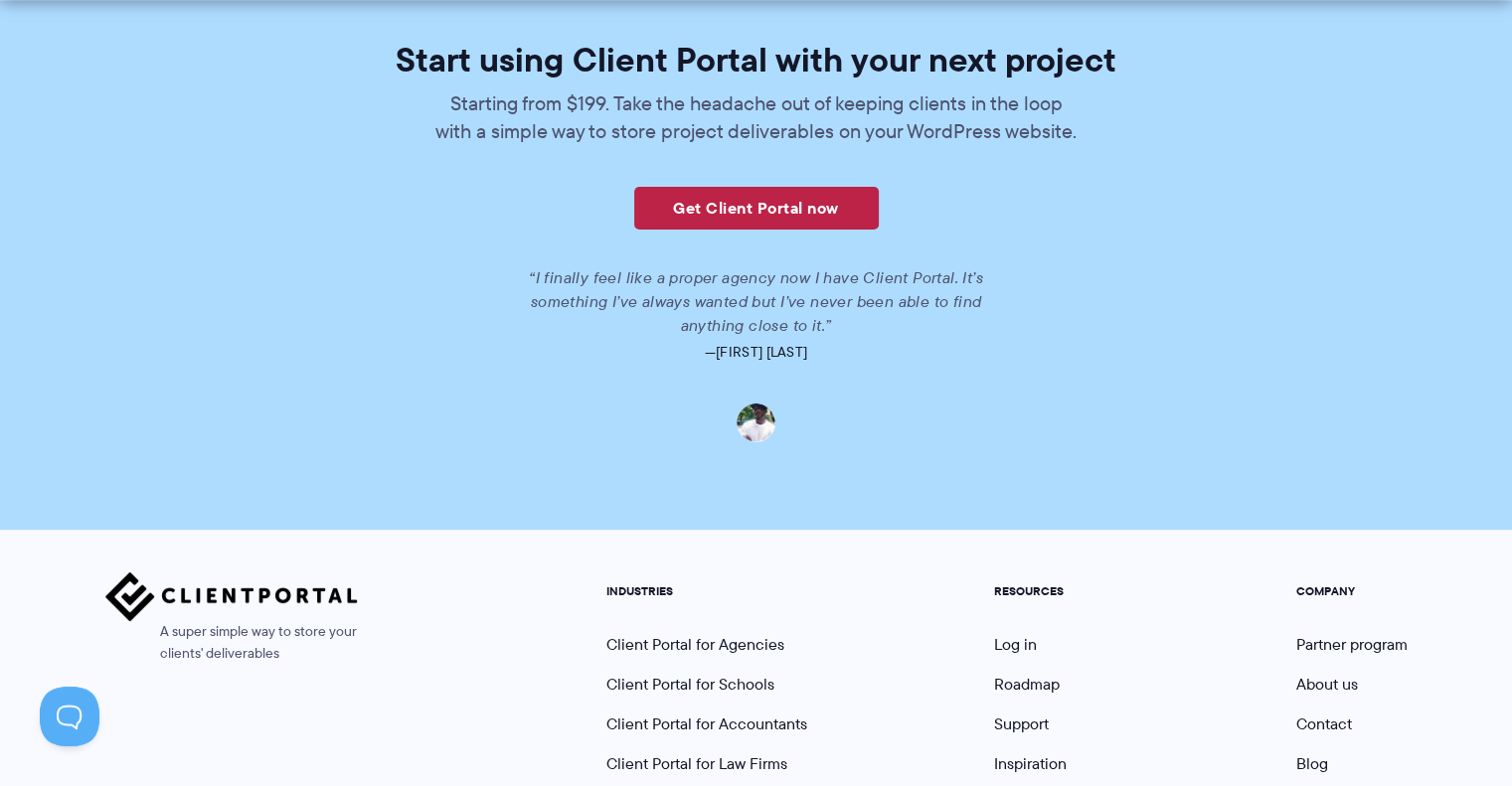click on "Get Client Portal now" at bounding box center (756, 208) 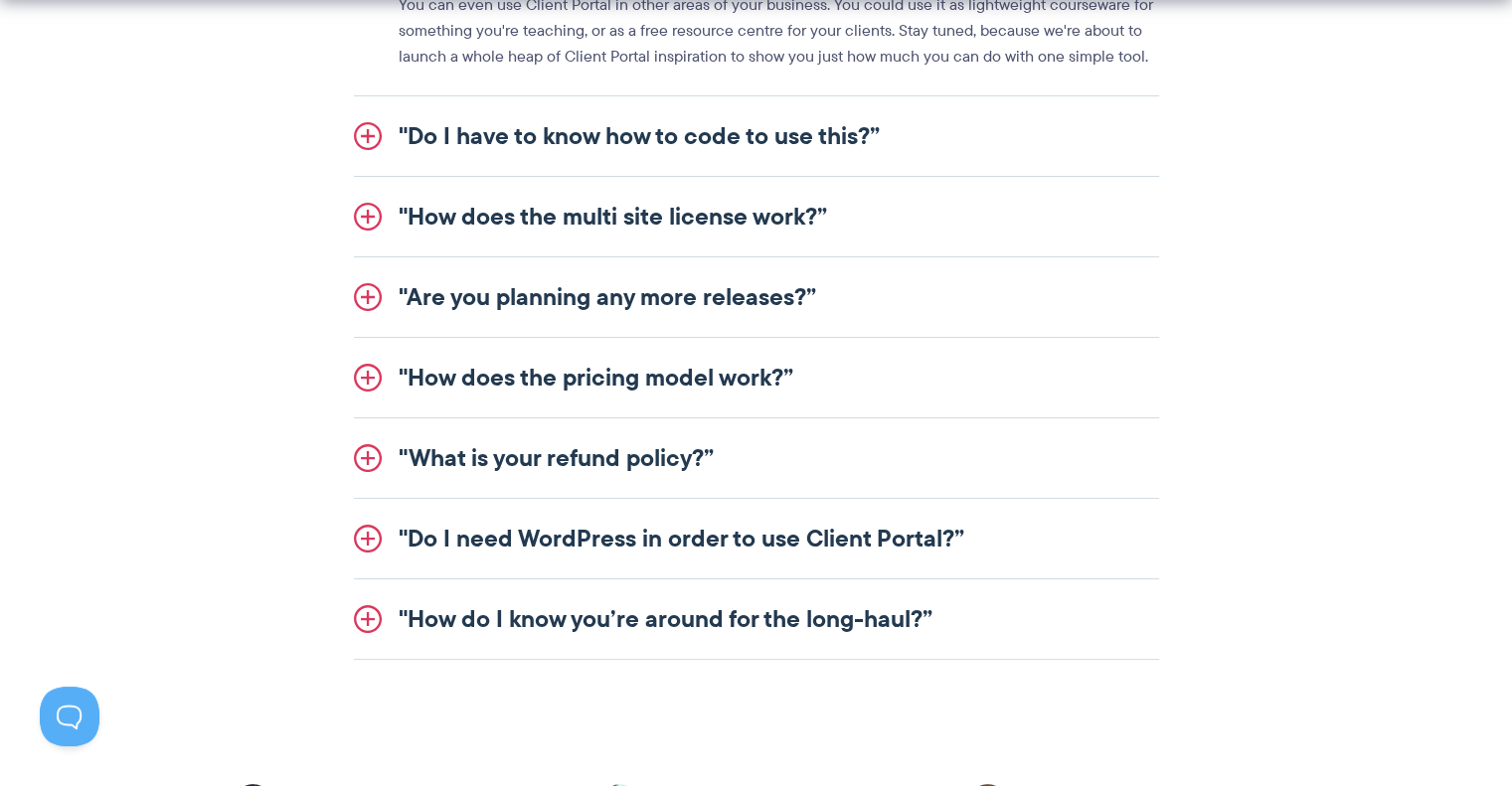 scroll, scrollTop: 2583, scrollLeft: 0, axis: vertical 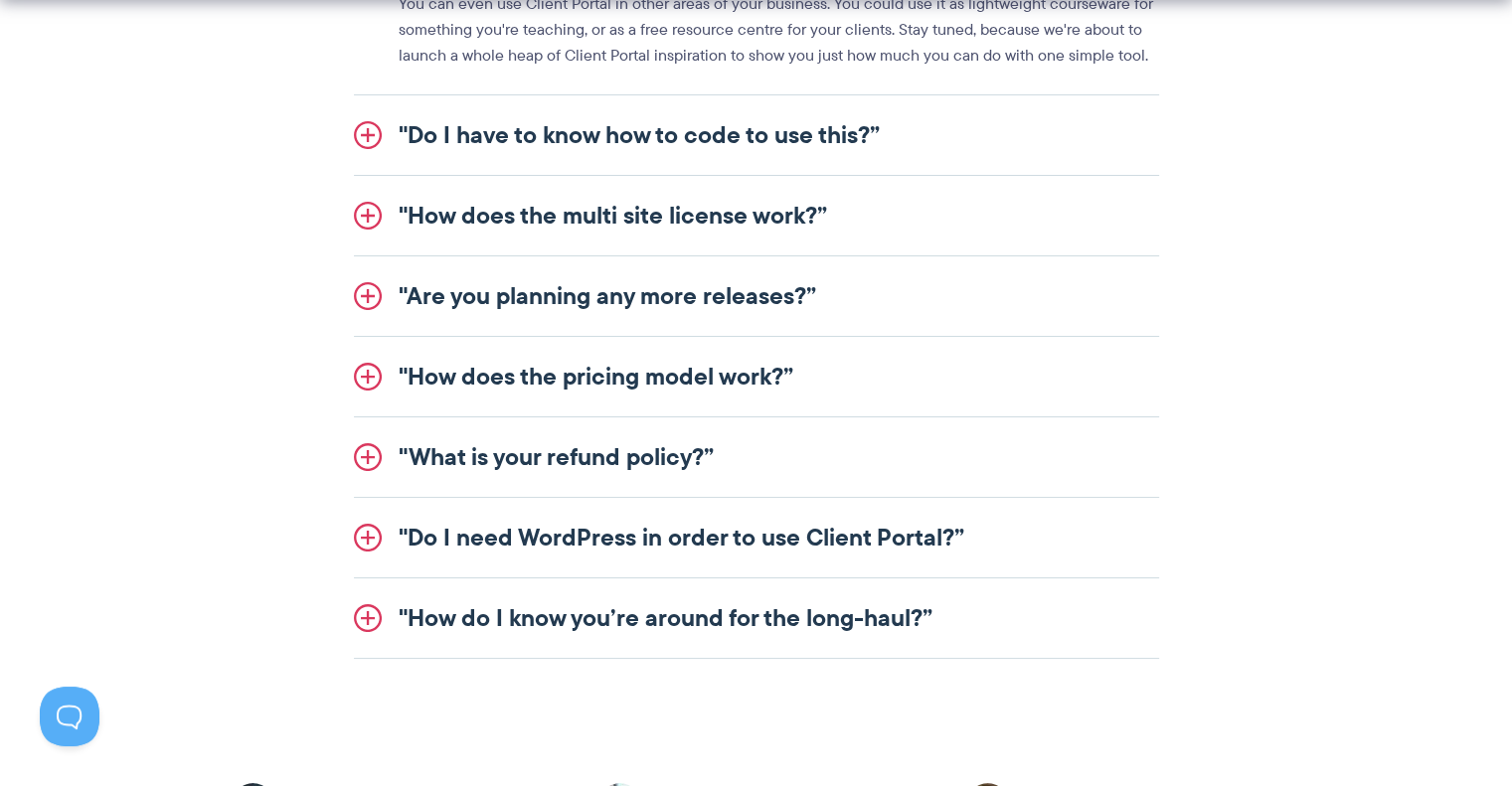 click on ""Are you planning any more releases?”" at bounding box center (756, 296) 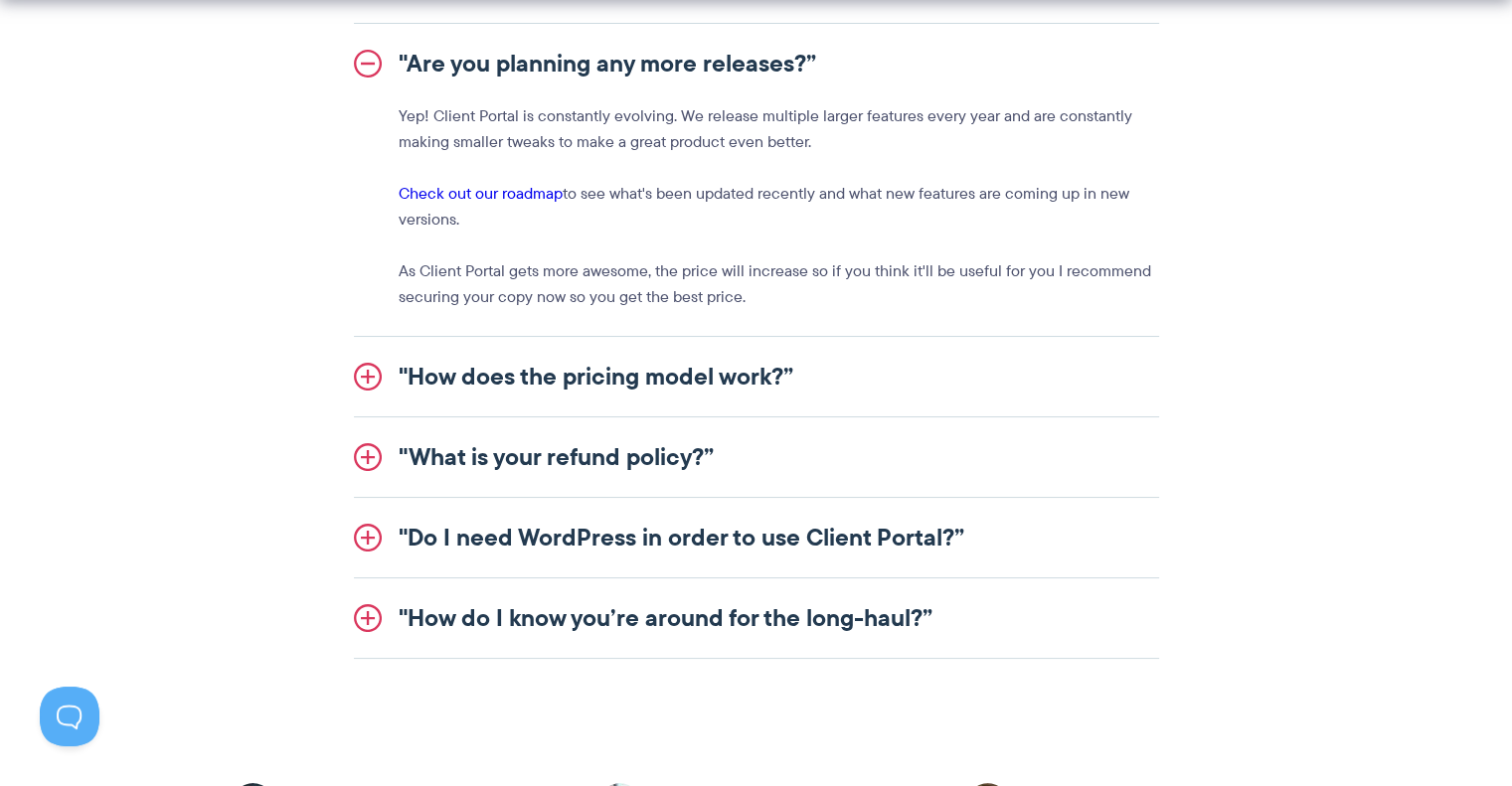 click on "Check out our roadmap" at bounding box center [480, 193] 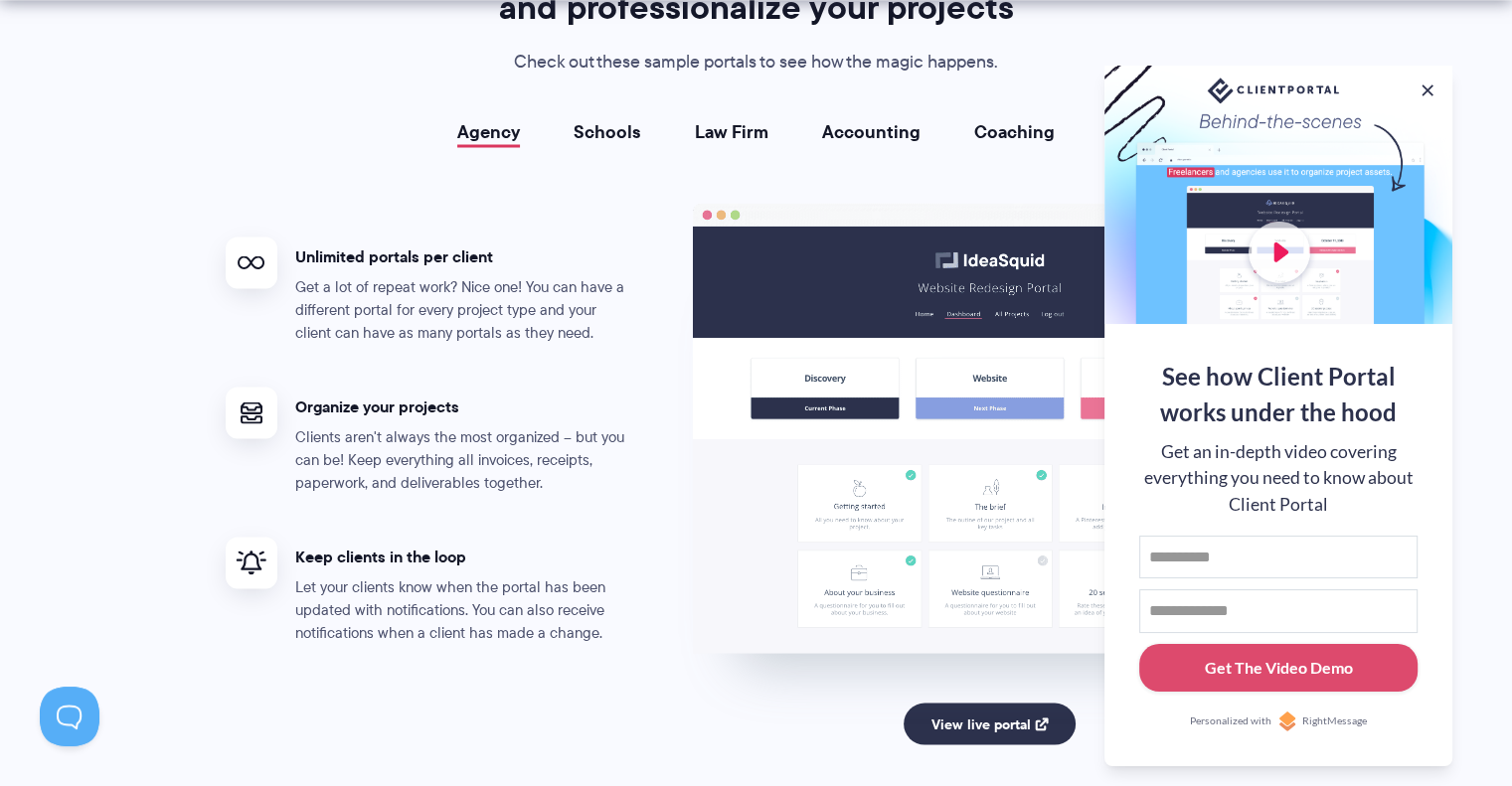 scroll, scrollTop: 3657, scrollLeft: 0, axis: vertical 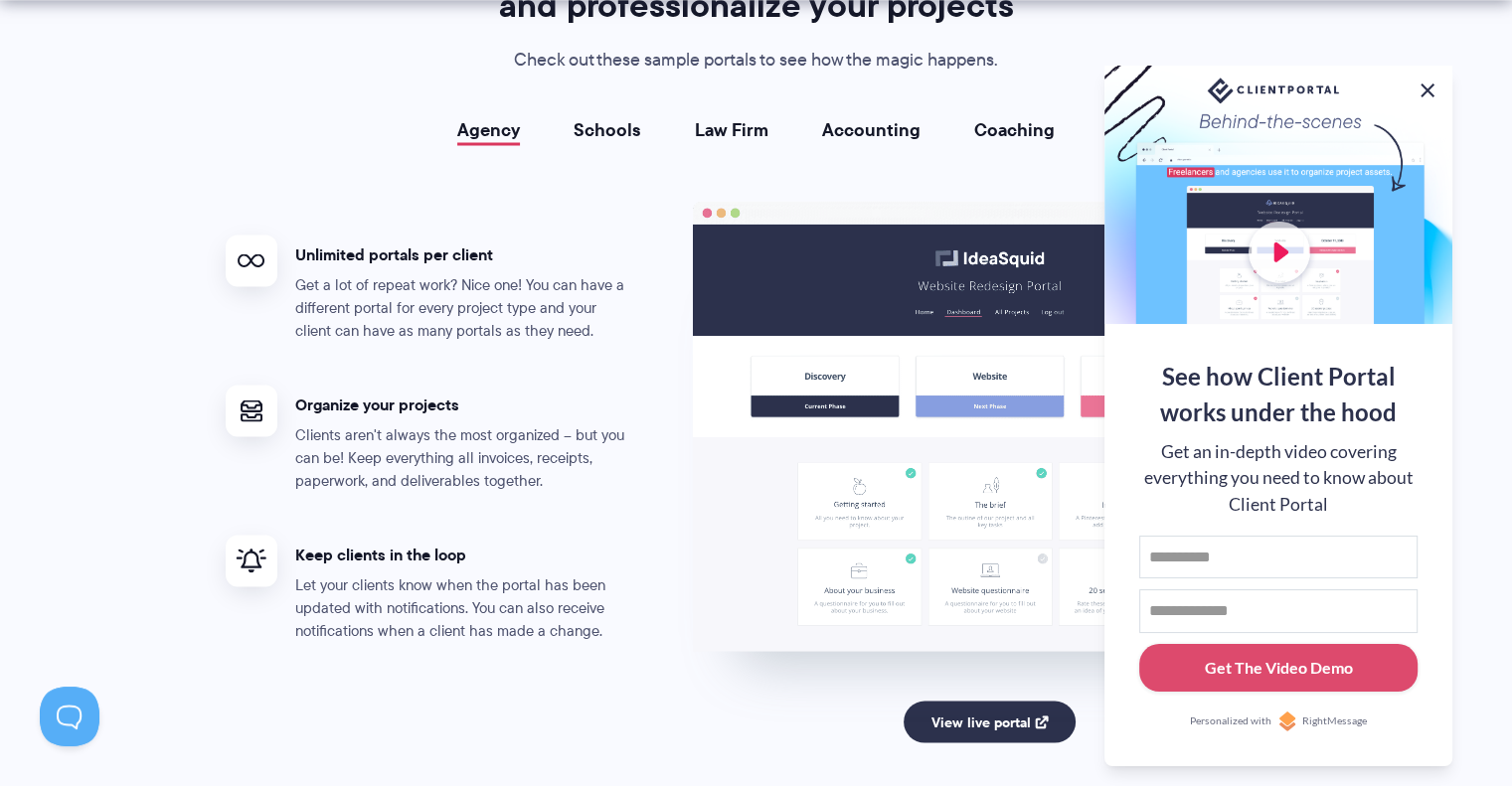 click at bounding box center (1428, 90) 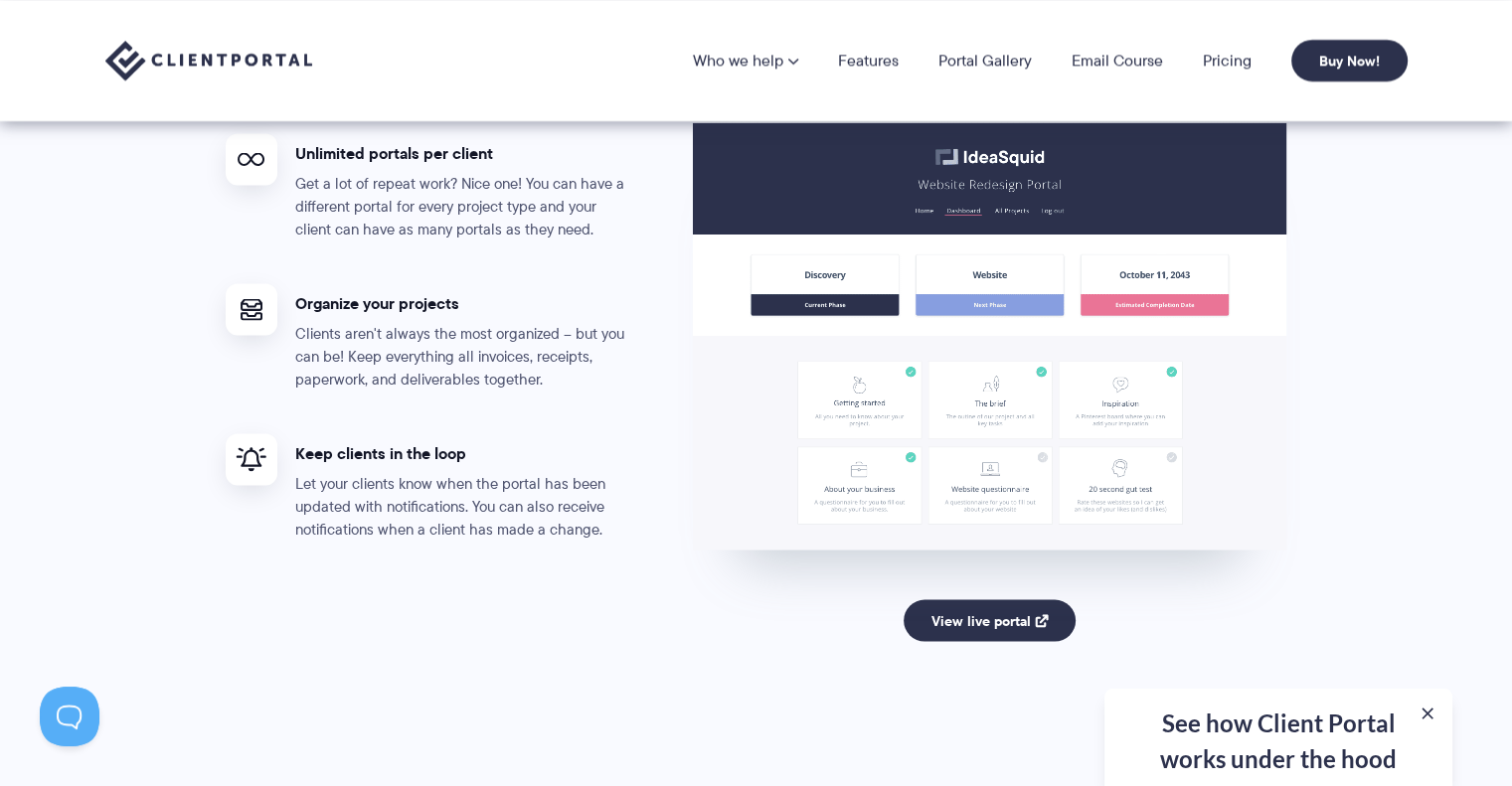 scroll, scrollTop: 3750, scrollLeft: 0, axis: vertical 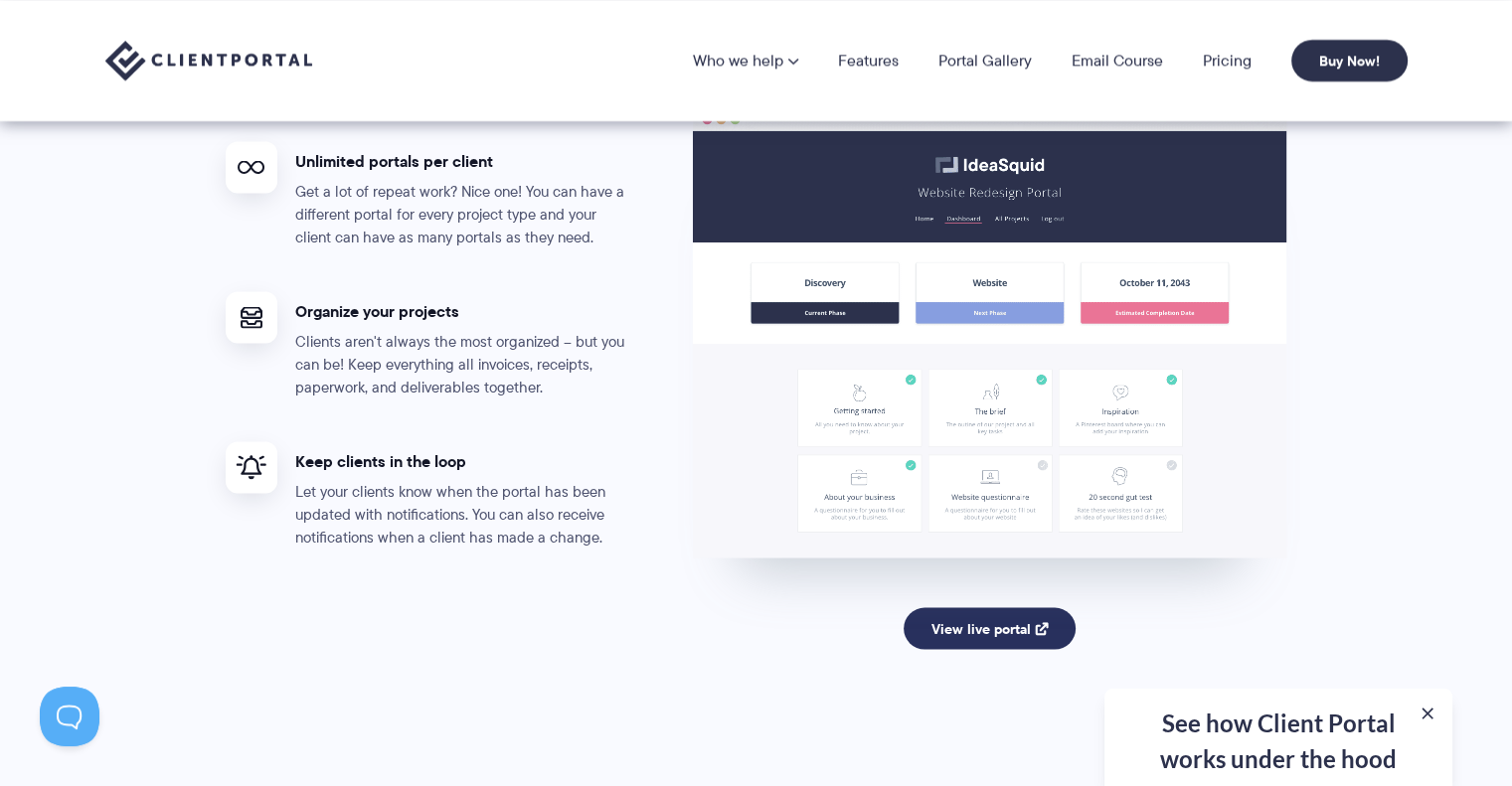 click on "View live portal" at bounding box center (989, 628) 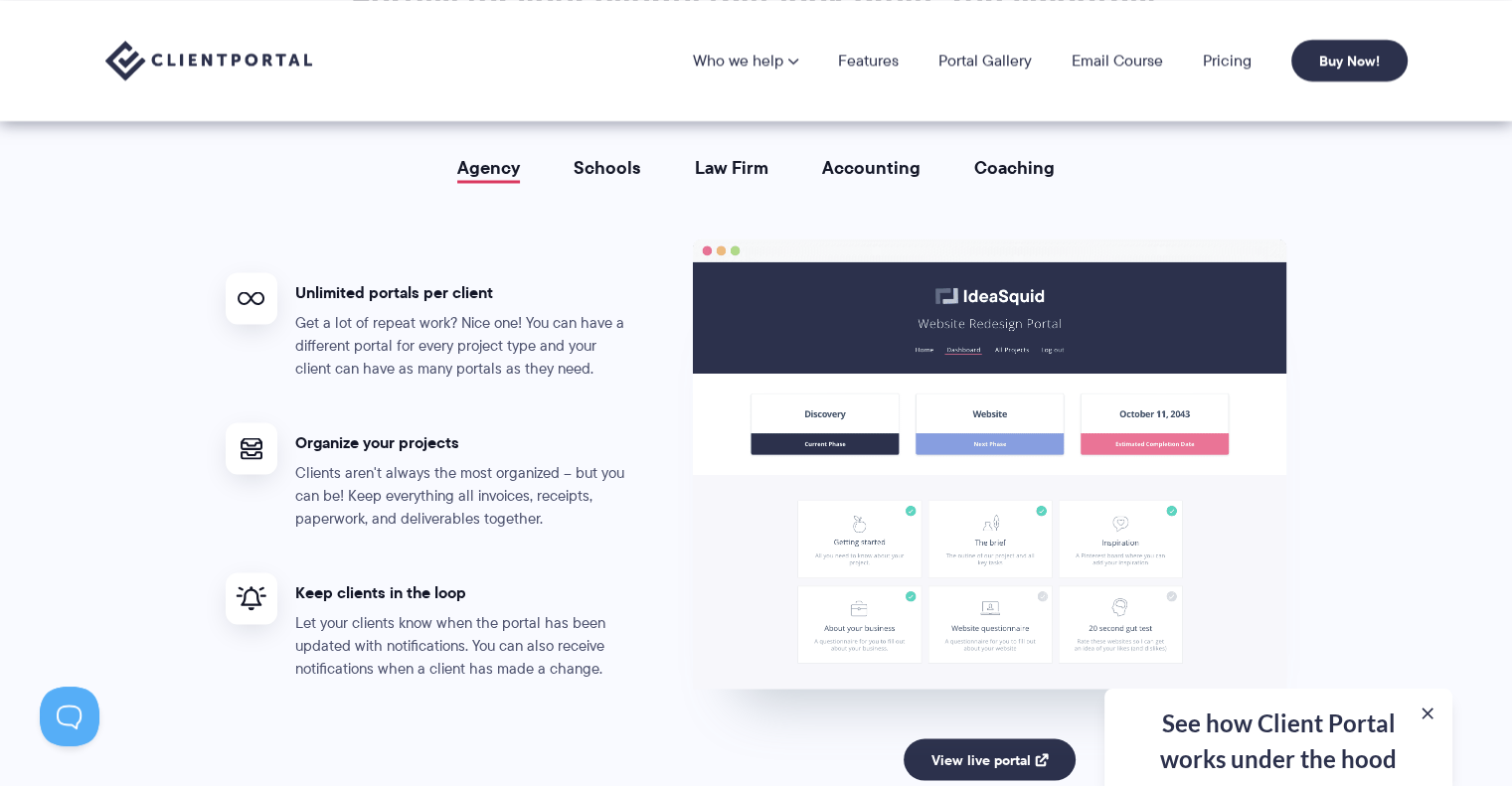 scroll, scrollTop: 3611, scrollLeft: 0, axis: vertical 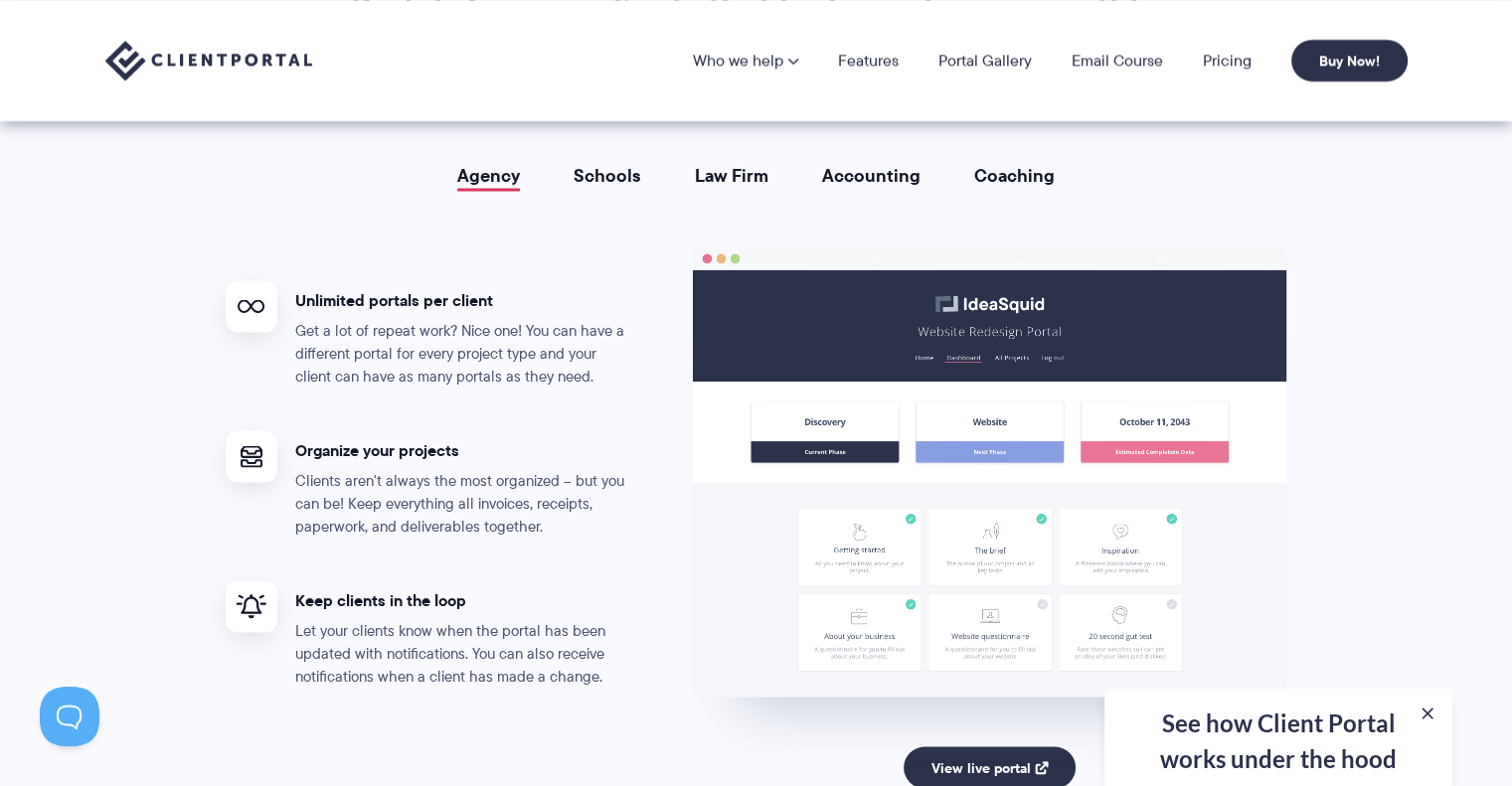 click on "Unlimited portals per client   Get a lot of repeat work? Nice one! You can have a different portal for every project type and your client can have as many portals as they need.                     Organize your projects   Clients aren't always the most organized – but you can be! Keep everything all invoices, receipts, paperwork, and deliverables together.                     Keep clients in the loop   Let your clients know when the portal has been updated with notifications. You can also receive notifications when a client has made a change." at bounding box center [459, 545] 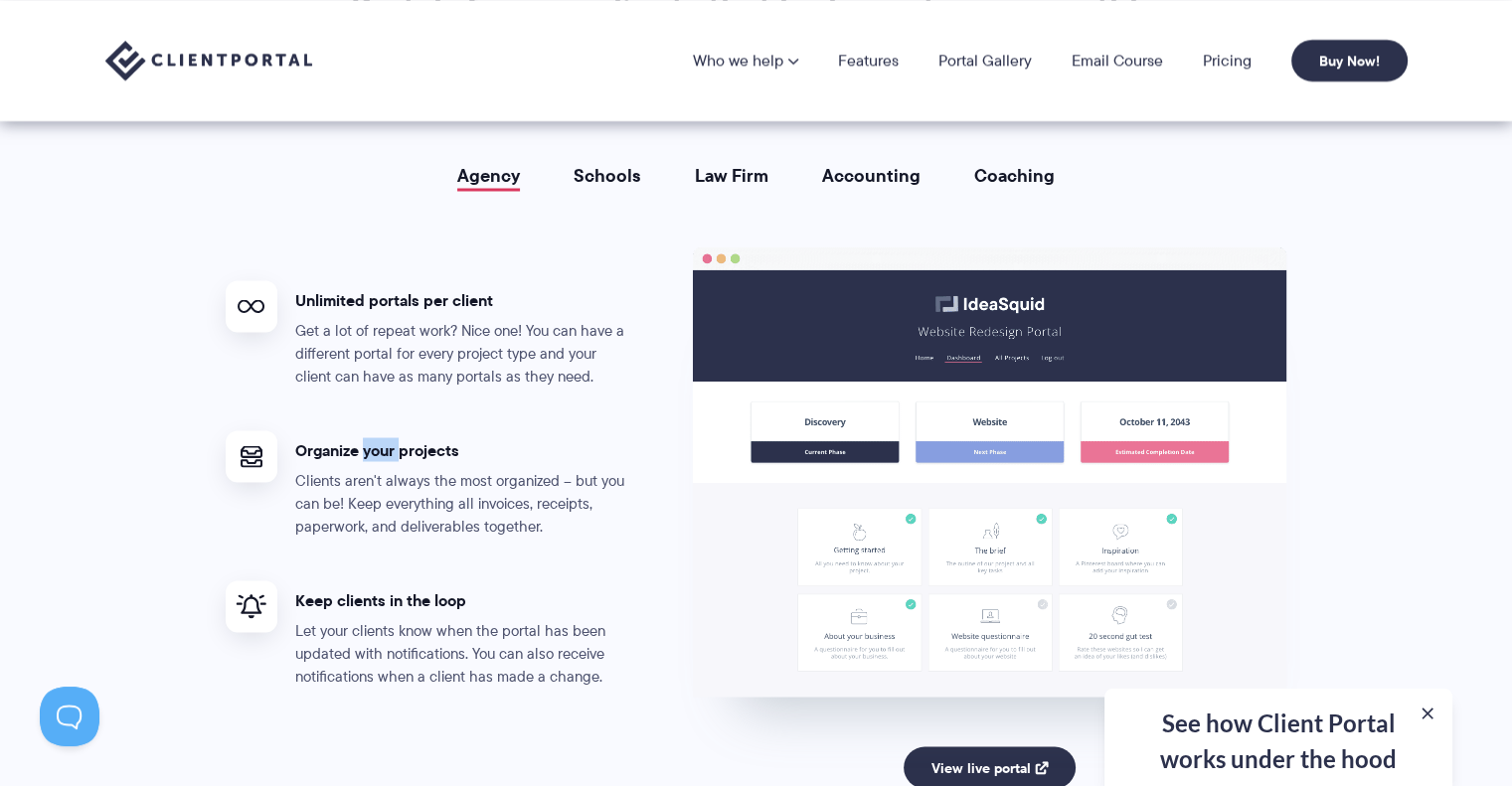 click on "Unlimited portals per client   Get a lot of repeat work? Nice one! You can have a different portal for every project type and your client can have as many portals as they need.                     Organize your projects   Clients aren't always the most organized – but you can be! Keep everything all invoices, receipts, paperwork, and deliverables together.                     Keep clients in the loop   Let your clients know when the portal has been updated with notifications. You can also receive notifications when a client has made a change." at bounding box center [459, 545] 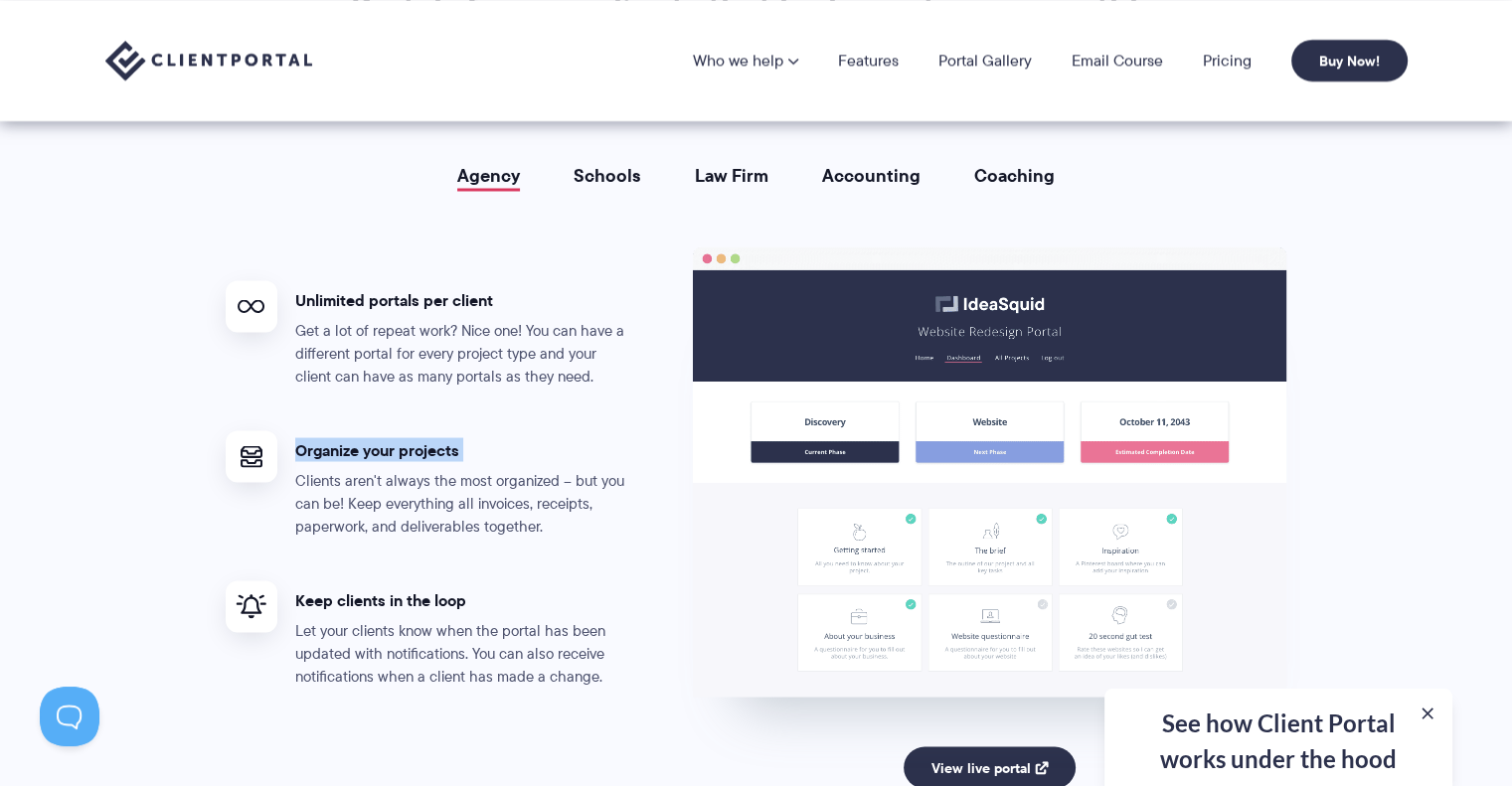 click on "Unlimited portals per client   Get a lot of repeat work? Nice one! You can have a different portal for every project type and your client can have as many portals as they need.                     Organize your projects   Clients aren't always the most organized – but you can be! Keep everything all invoices, receipts, paperwork, and deliverables together.                     Keep clients in the loop   Let your clients know when the portal has been updated with notifications. You can also receive notifications when a client has made a change." at bounding box center (459, 545) 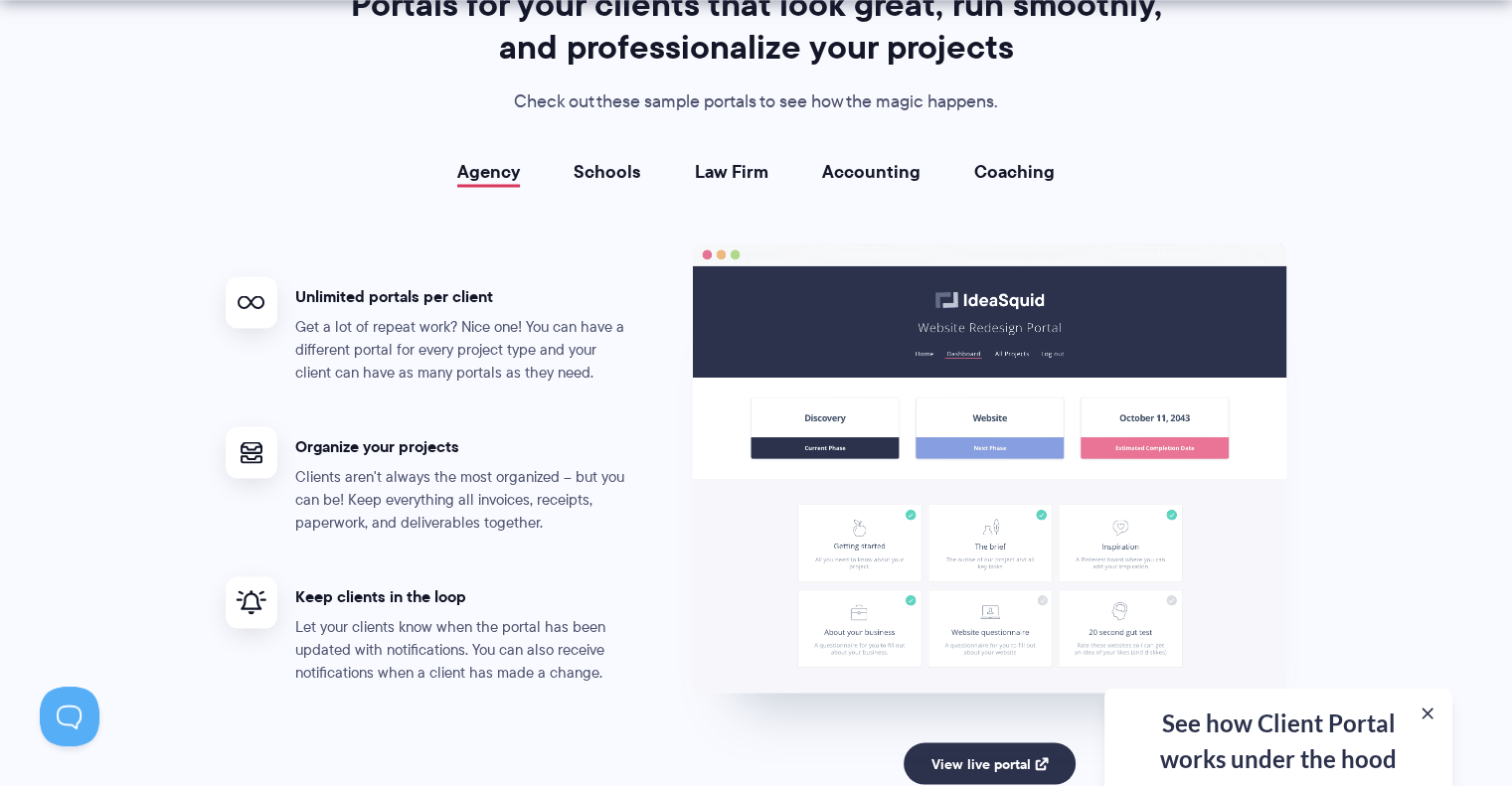 click on "Unlimited portals per client   Get a lot of repeat work? Nice one! You can have a different portal for every project type and your client can have as many portals as they need." at bounding box center [429, 330] 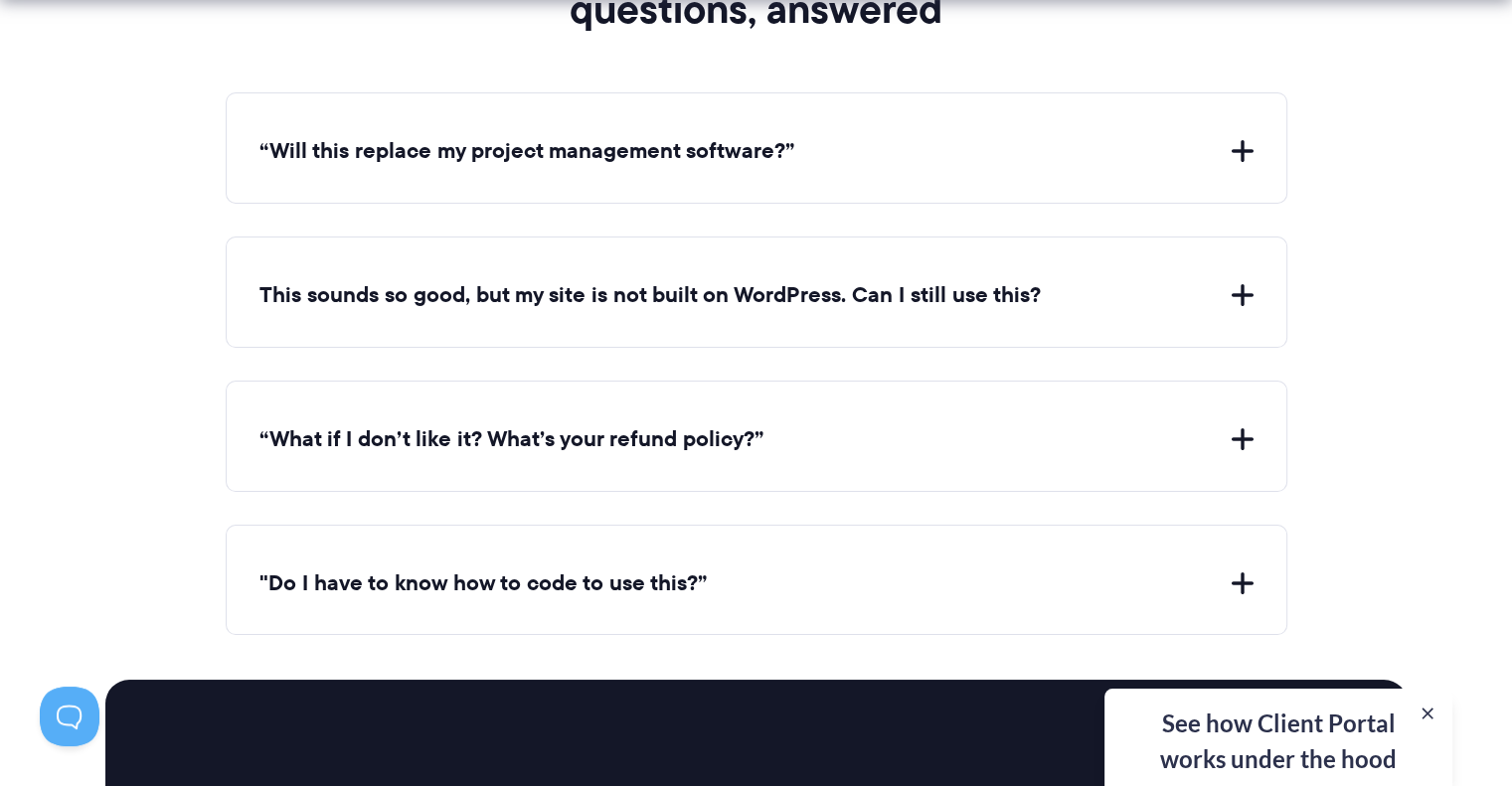 scroll, scrollTop: 7333, scrollLeft: 0, axis: vertical 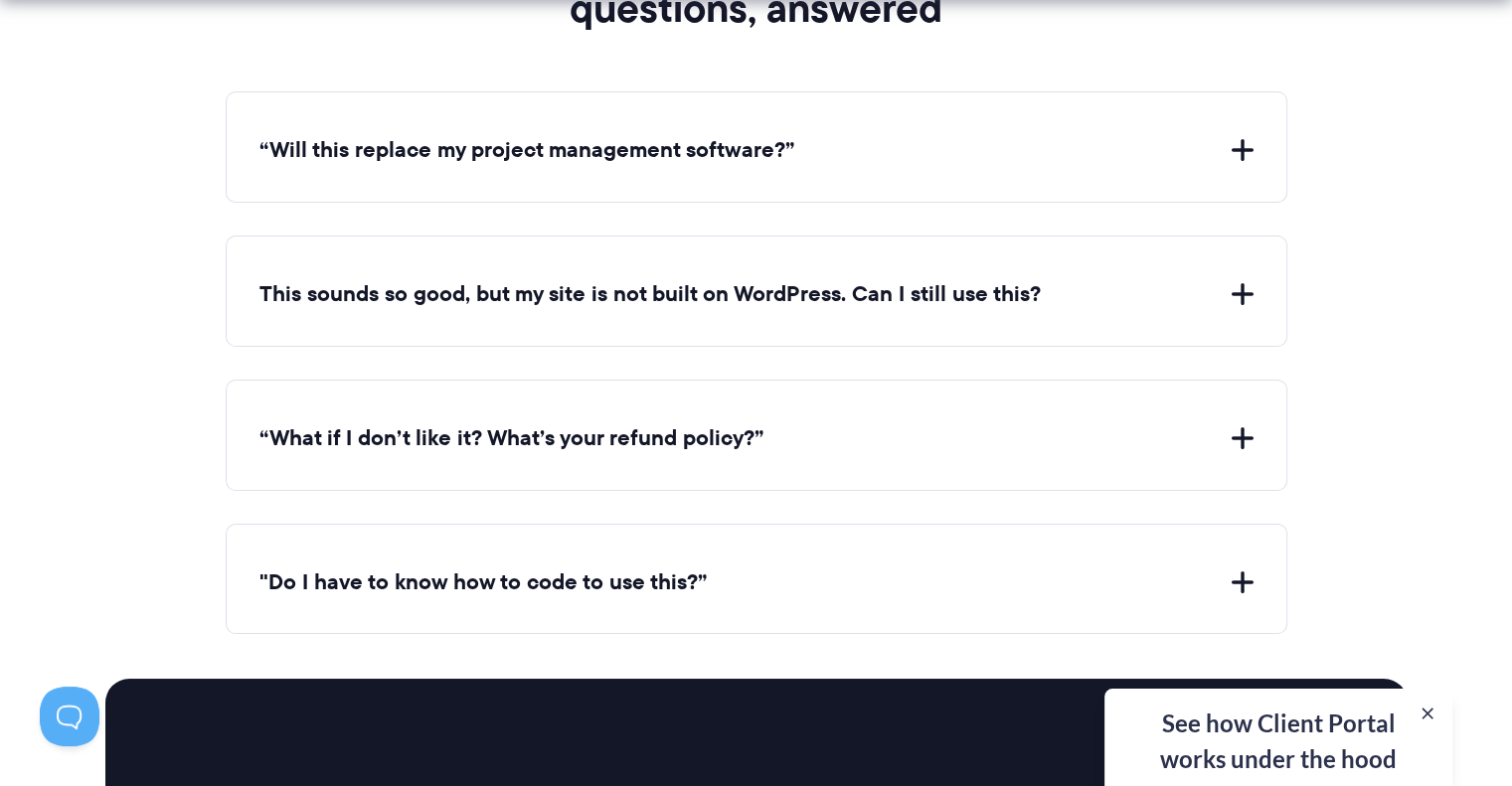 click on "This sounds so good, but my site is not built on WordPress. Can I still use this?" at bounding box center [756, 294] 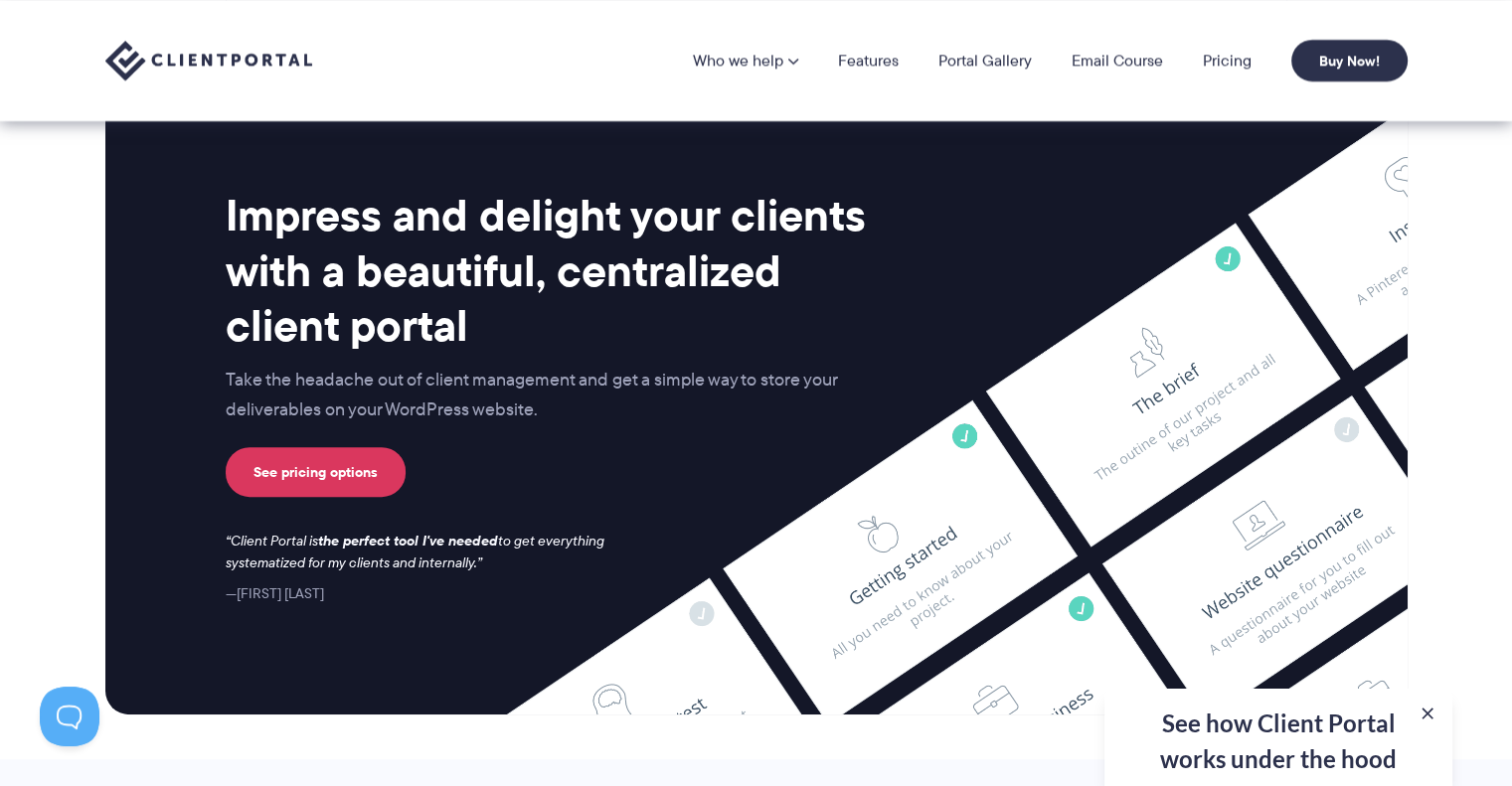 scroll, scrollTop: 8108, scrollLeft: 0, axis: vertical 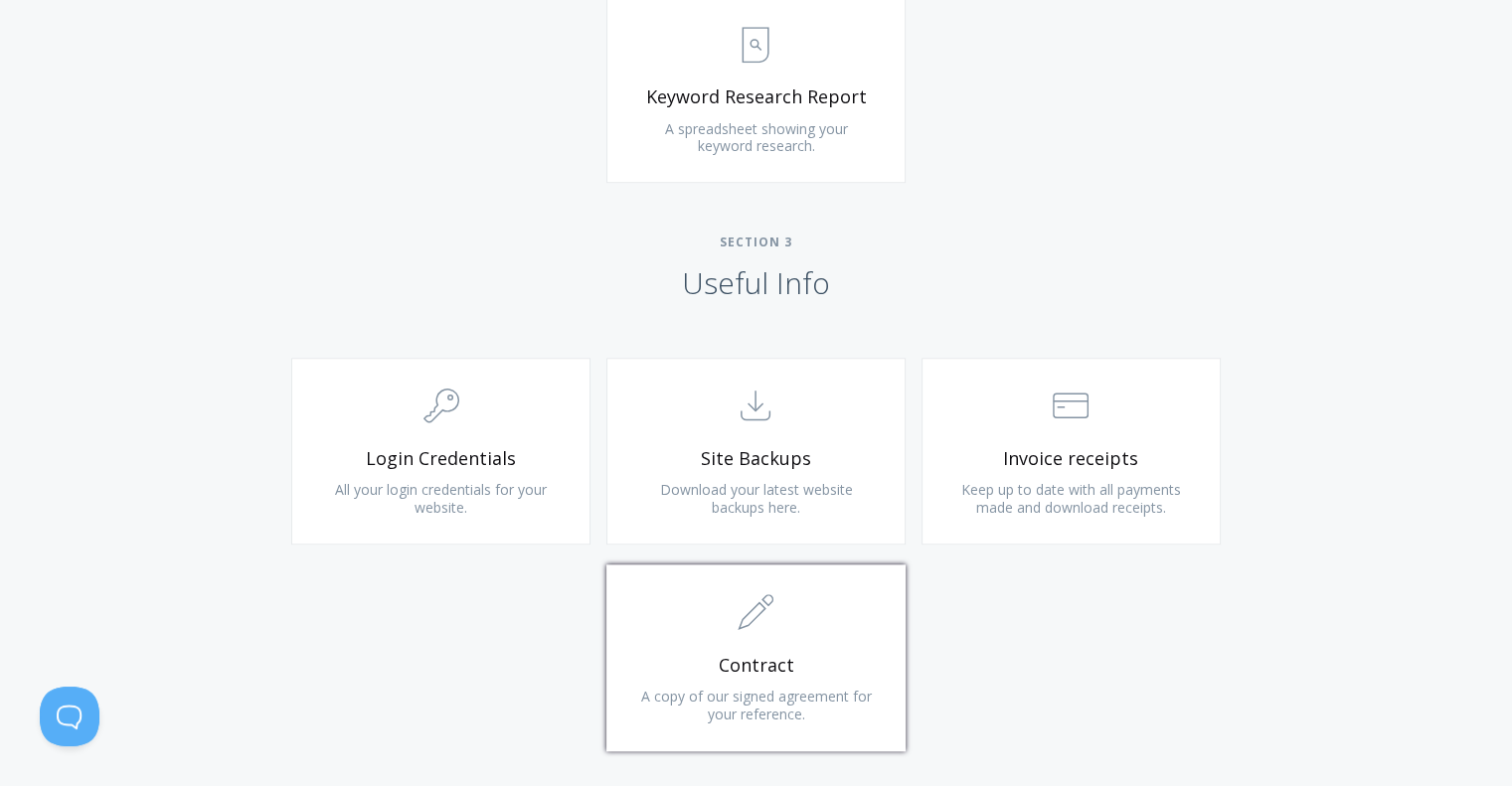 click on ".st0{fill:none;stroke:#000000;stroke-width:2;stroke-miterlimit:10;}
1. General" at bounding box center [756, 613] 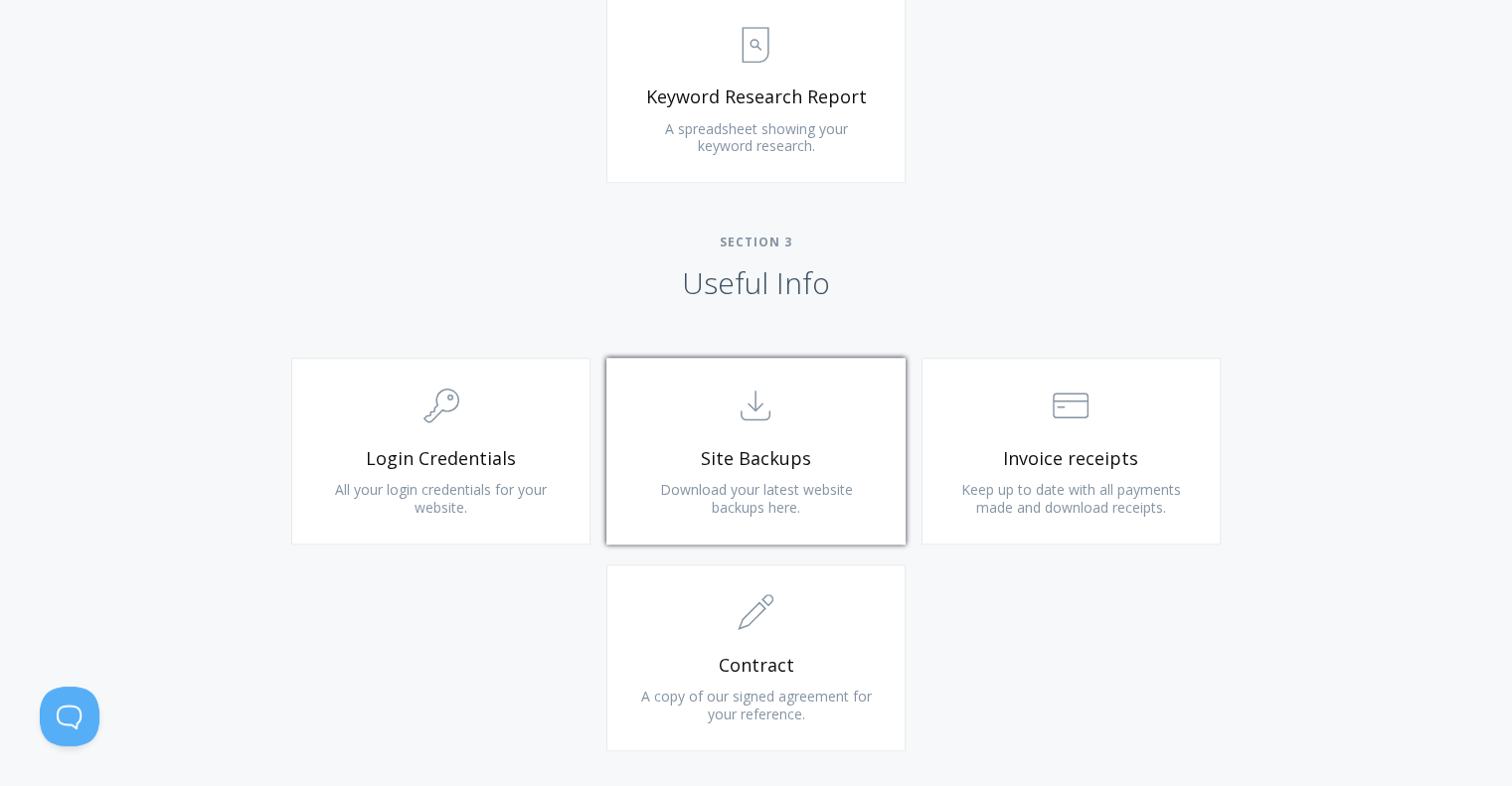 click on "Site Backups" at bounding box center [756, 458] 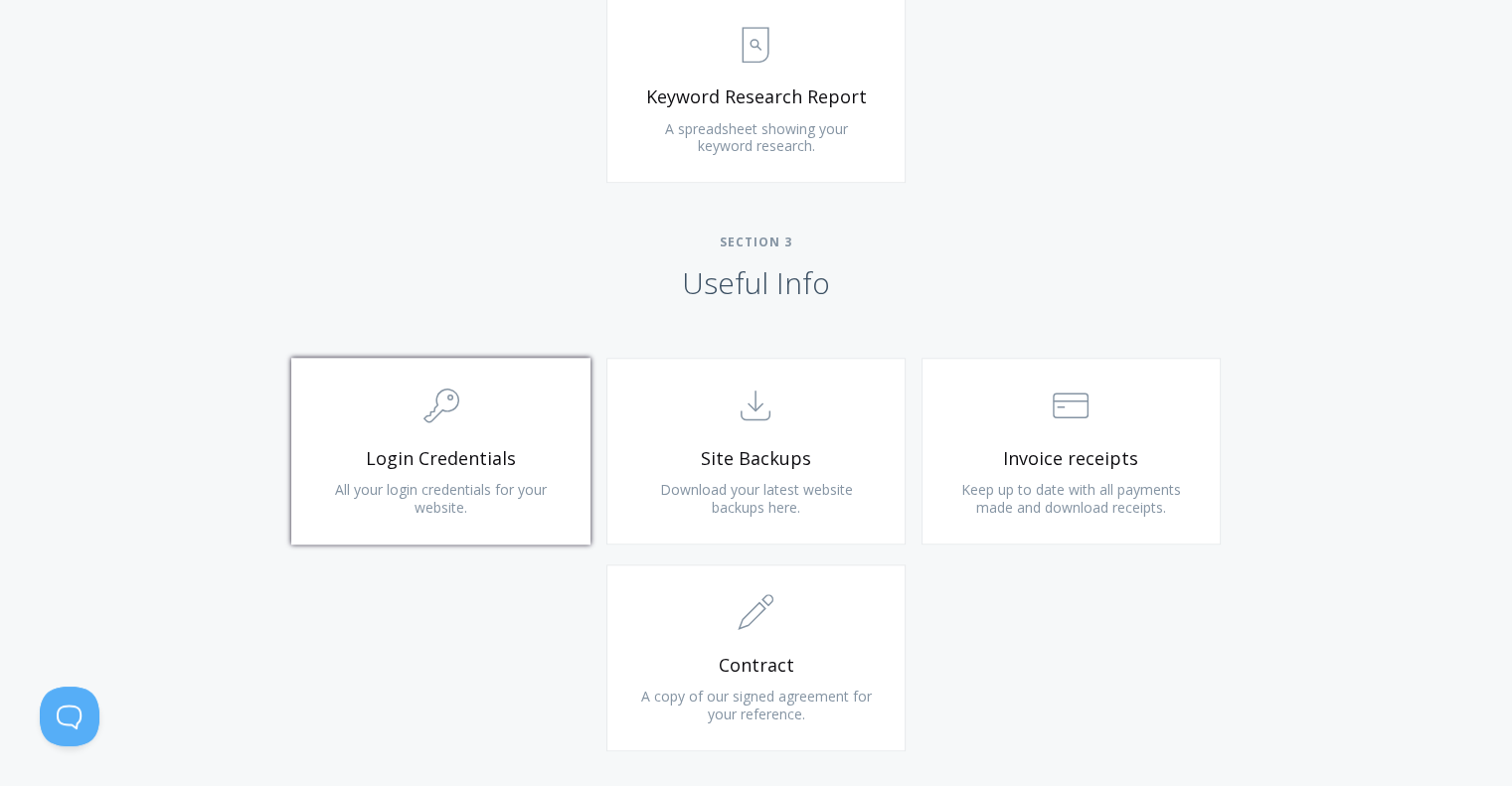 click on ".cls-1{fill:none;stroke:#000;stroke-miterlimit:10;stroke-width:2px;} 1. General" at bounding box center (440, 406) 